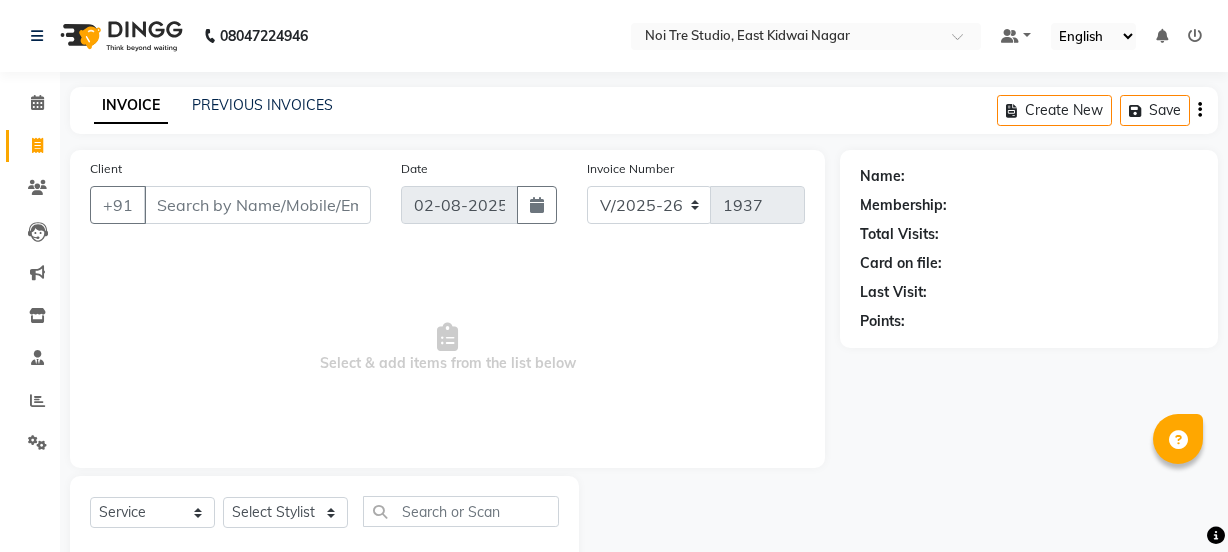 select on "4884" 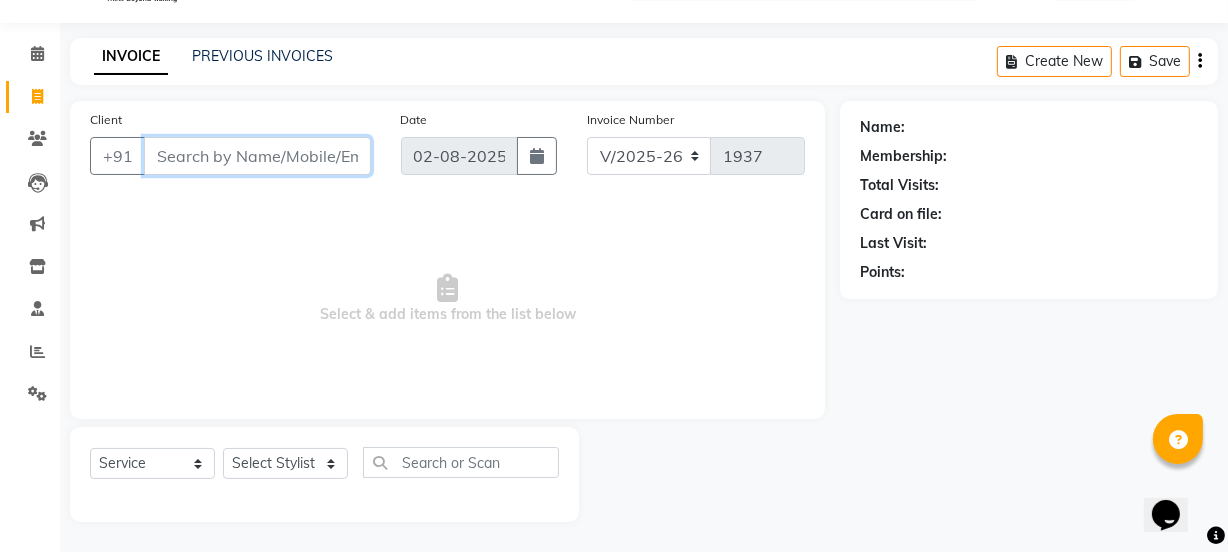 scroll, scrollTop: 0, scrollLeft: 0, axis: both 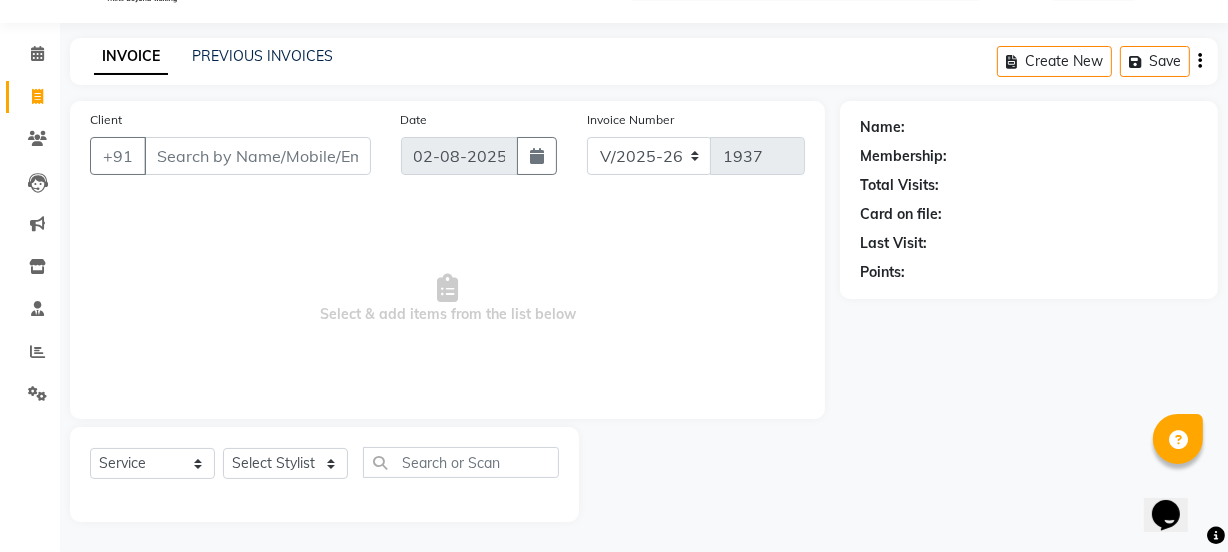 click on "Select & add items from the list below" at bounding box center (447, 299) 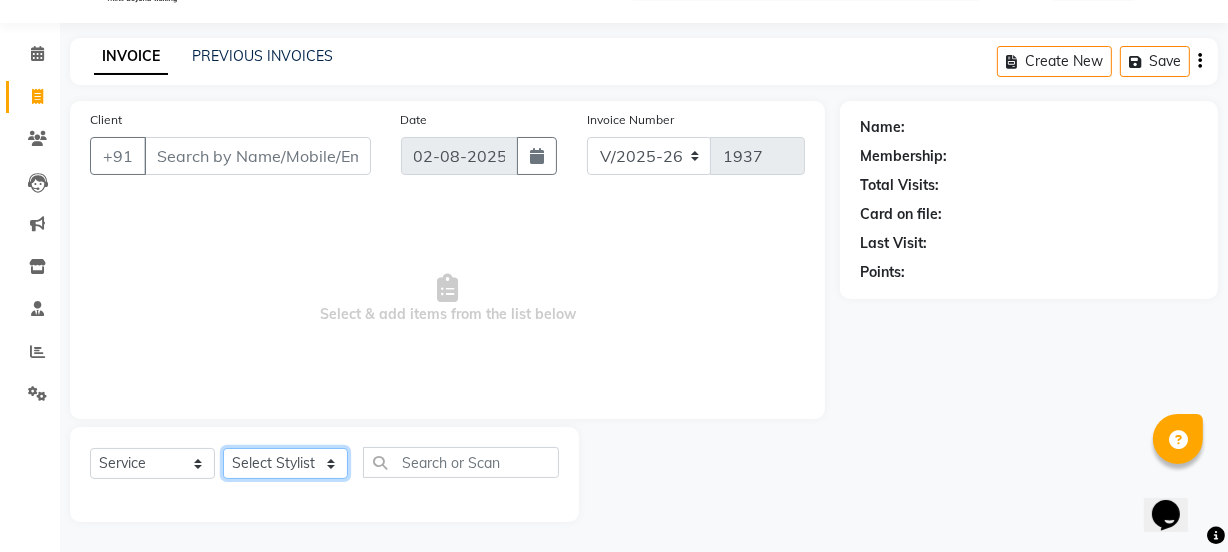 click on "Select Stylist [FIRST] [LAST] [FIRST] [LAST] [FIRST] [LAST] [FIRST] [LAST] [FIRST] [LAST] [FIRST] [LAST] [FIRST] [LAST] [FIRST] [LAST] [FIRST] [LAST] [FIRST] [LAST] [FIRST] [LAST] [FIRST] [LAST] [FIRST] [LAST] [FIRST] [LAST] [FIRST] [LAST] [FIRST] [LAST] [FIRST] [LAST] [FIRST] [LAST] [FIRST] [LAST] [FIRST] [LAST] [FIRST] [LAST] [FIRST] [LAST] [FIRST] [LAST] [FIRST] [LAST] [FIRST] [LAST] [FIRST] [LAST]" 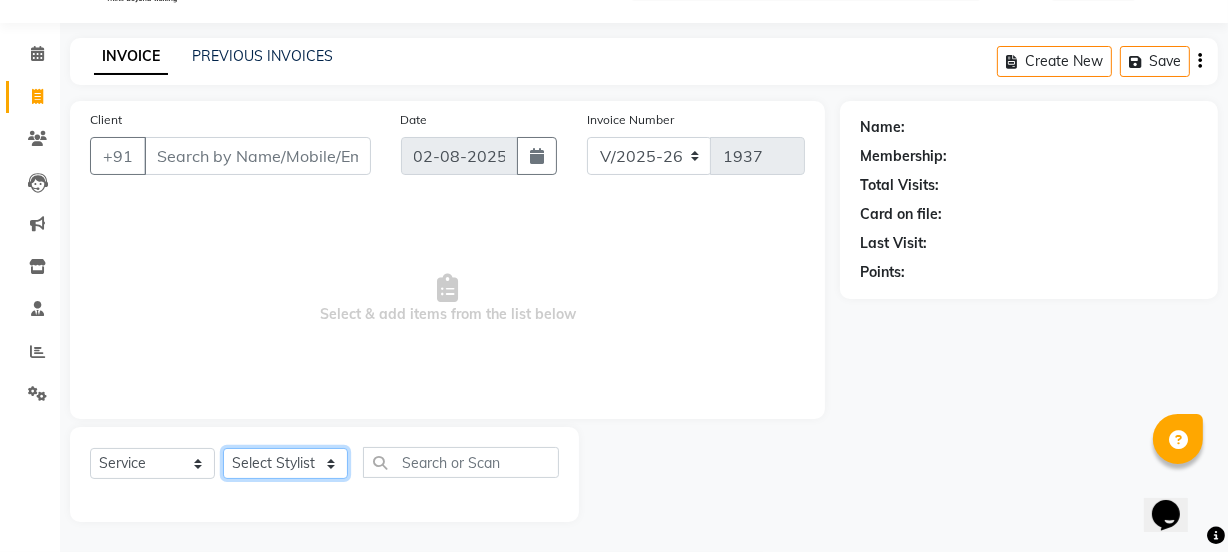 select on "29621" 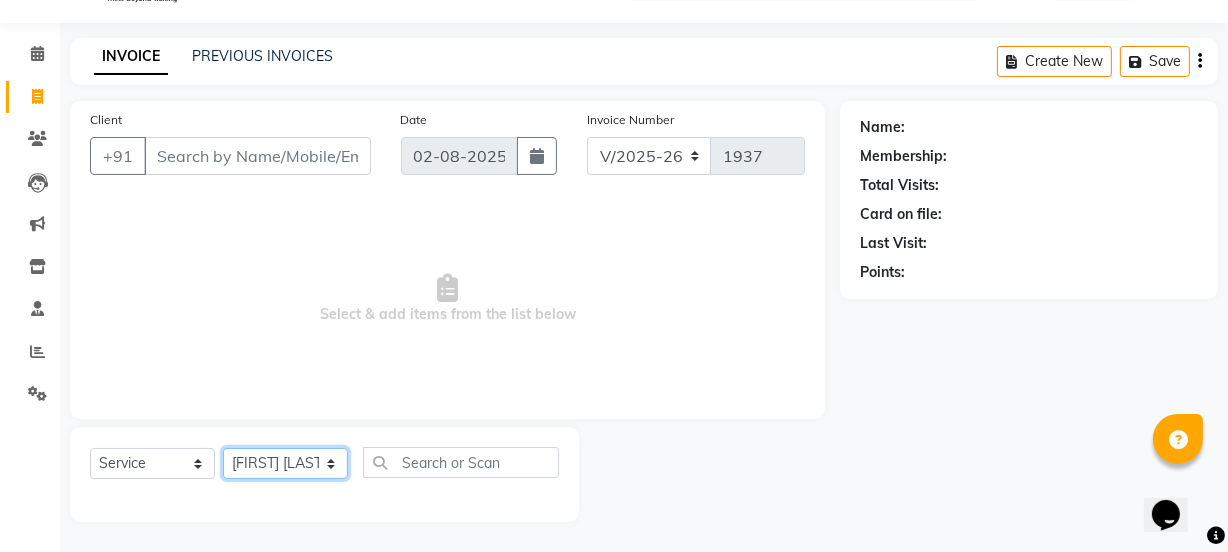 click on "Select Stylist [FIRST] [LAST] [FIRST] [LAST] [FIRST] [LAST] [FIRST] [LAST] [FIRST] [LAST] [FIRST] [LAST] [FIRST] [LAST] [FIRST] [LAST] [FIRST] [LAST] [FIRST] [LAST] [FIRST] [LAST] [FIRST] [LAST] [FIRST] [LAST] [FIRST] [LAST] [FIRST] [LAST] [FIRST] [LAST] [FIRST] [LAST] [FIRST] [LAST] [FIRST] [LAST] [FIRST] [LAST] [FIRST] [LAST] [FIRST] [LAST] [FIRST] [LAST] [FIRST] [LAST] [FIRST] [LAST] [FIRST] [LAST]" 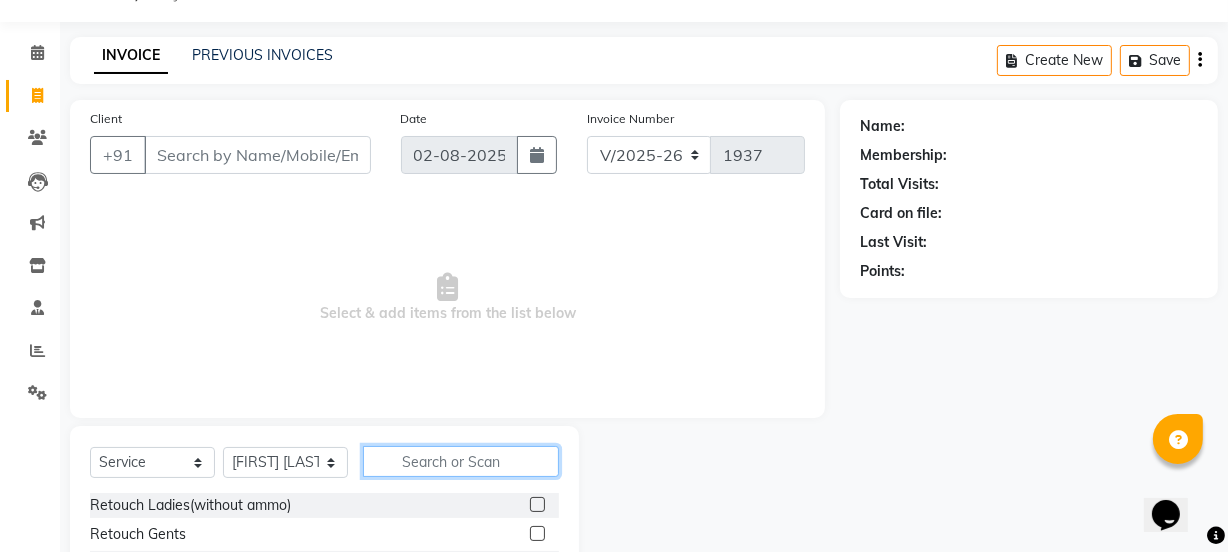 click 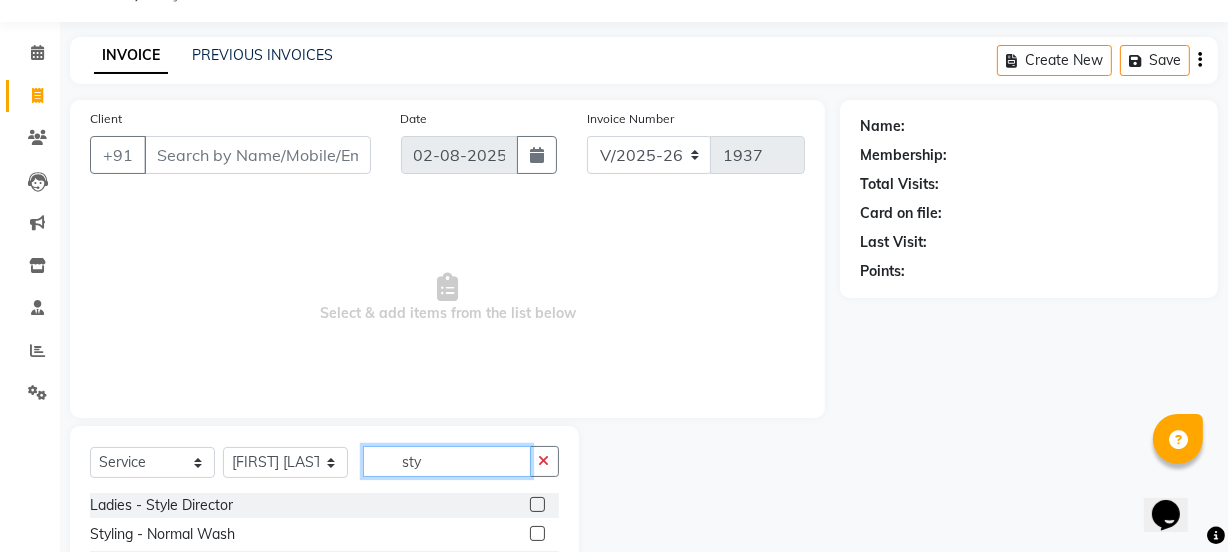 type on "sty" 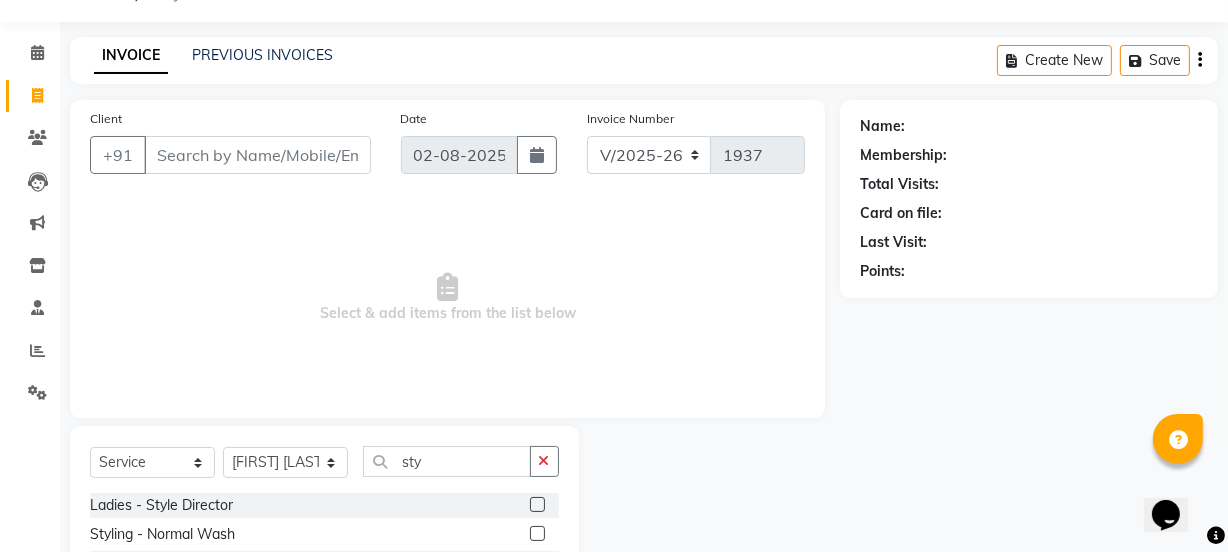click 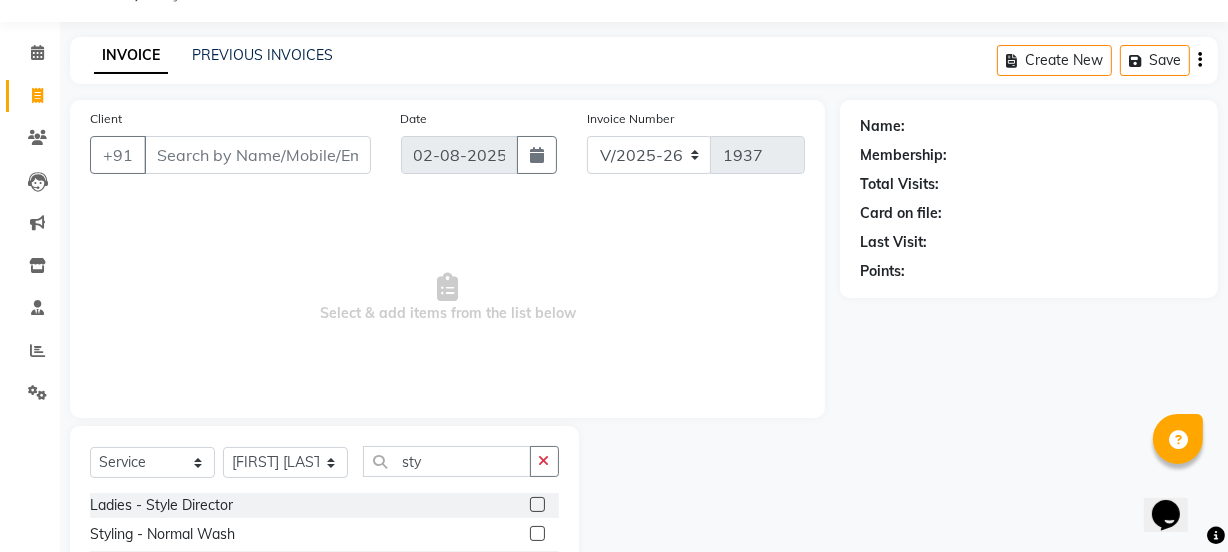 click at bounding box center (536, 505) 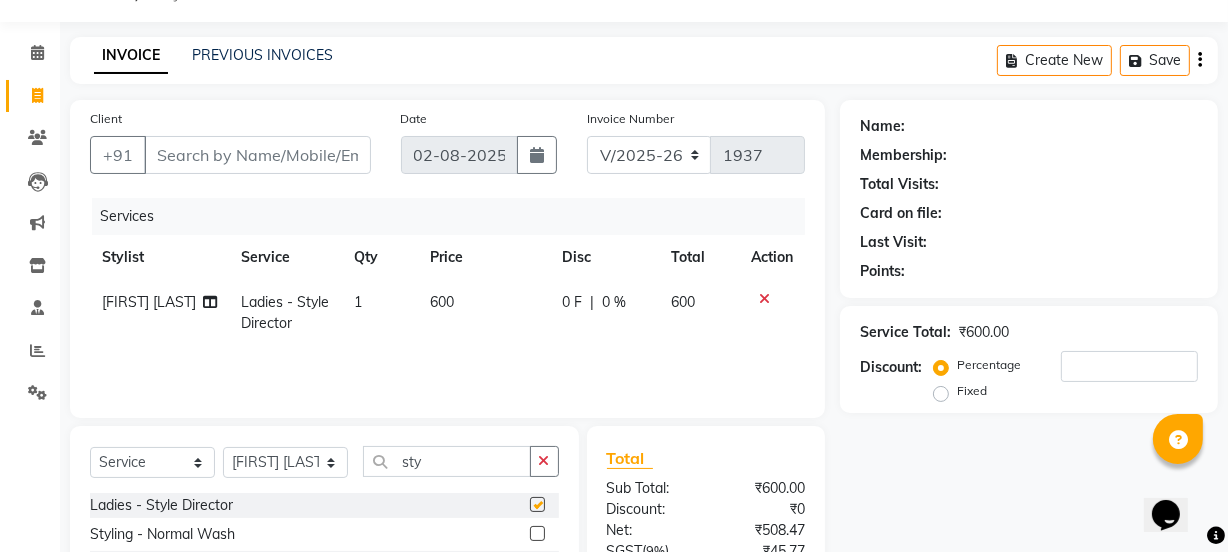 checkbox on "false" 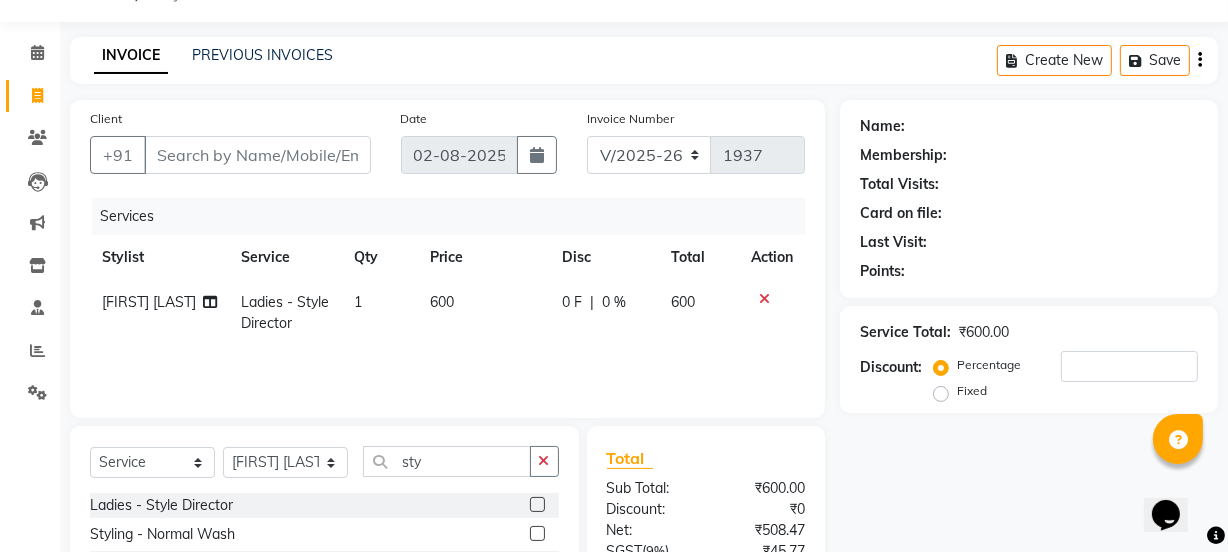 click on "600" 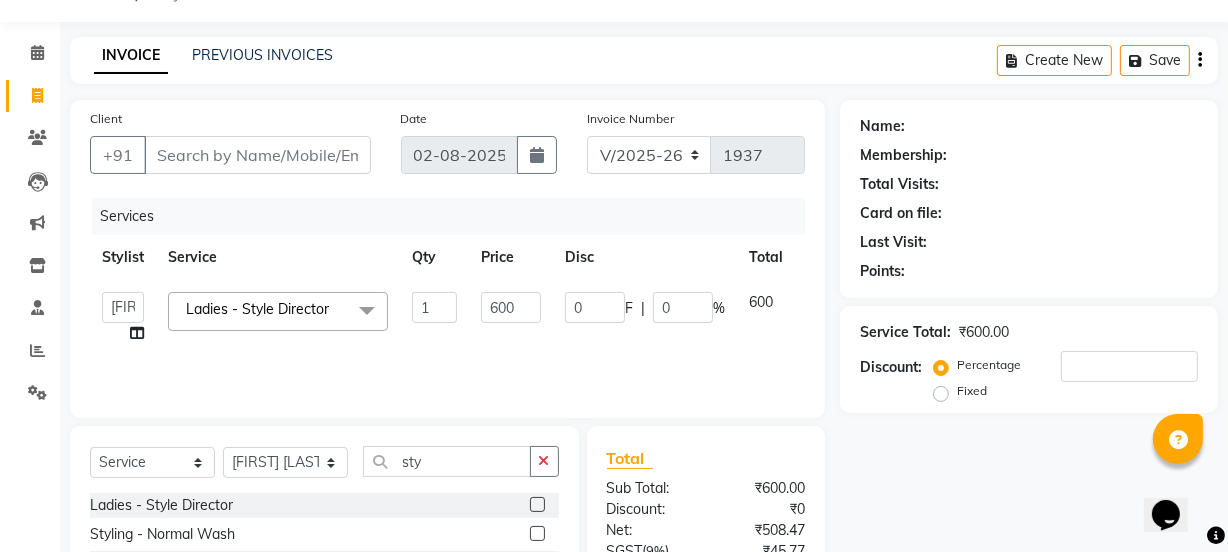 click on "1" 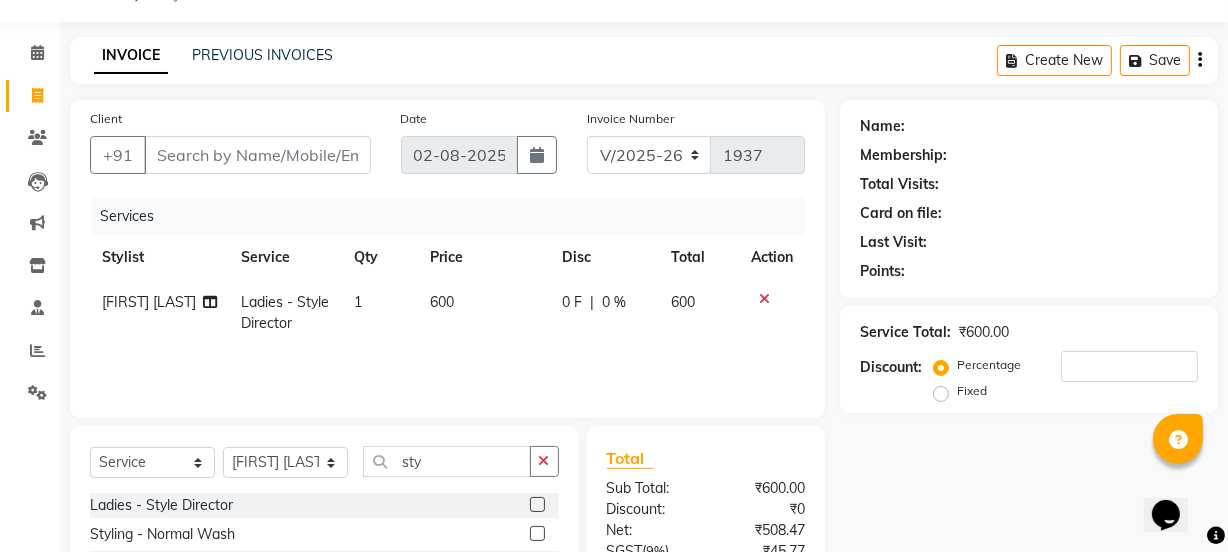click on "600" 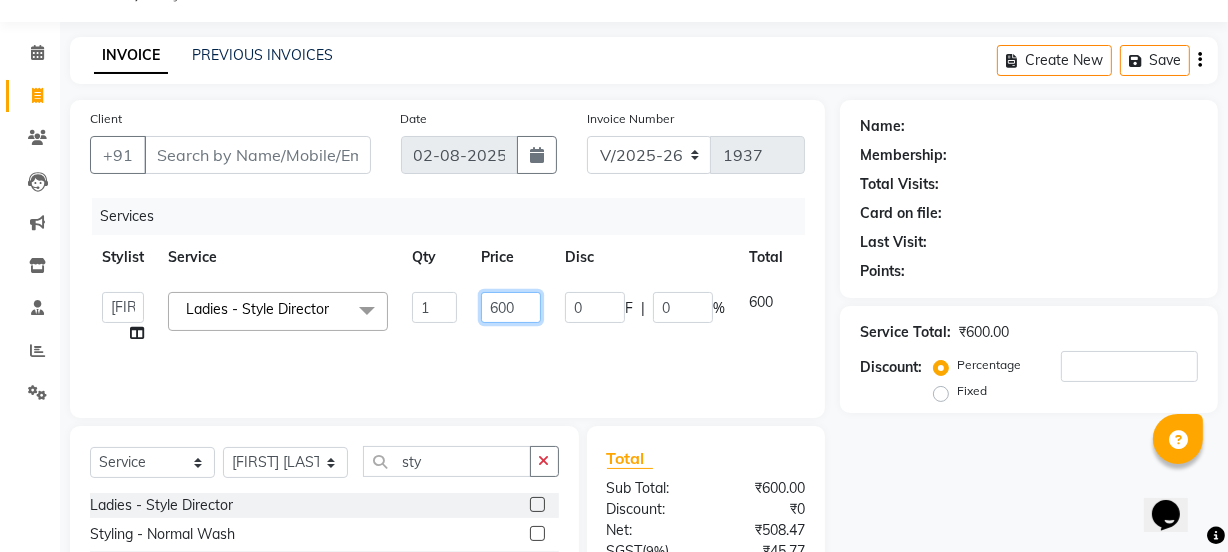 click on "600" 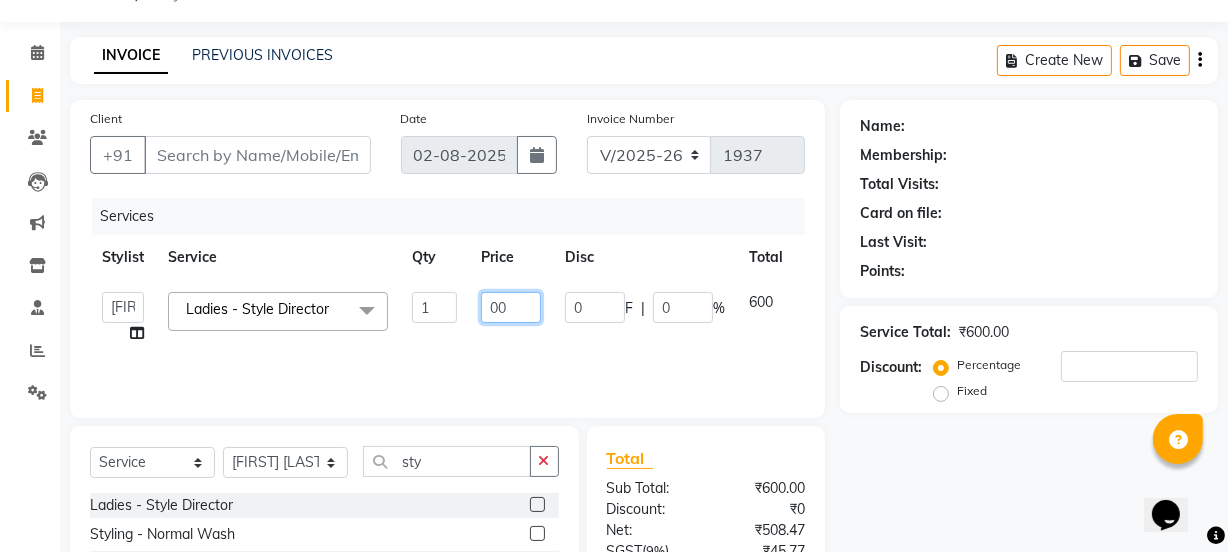 type on "800" 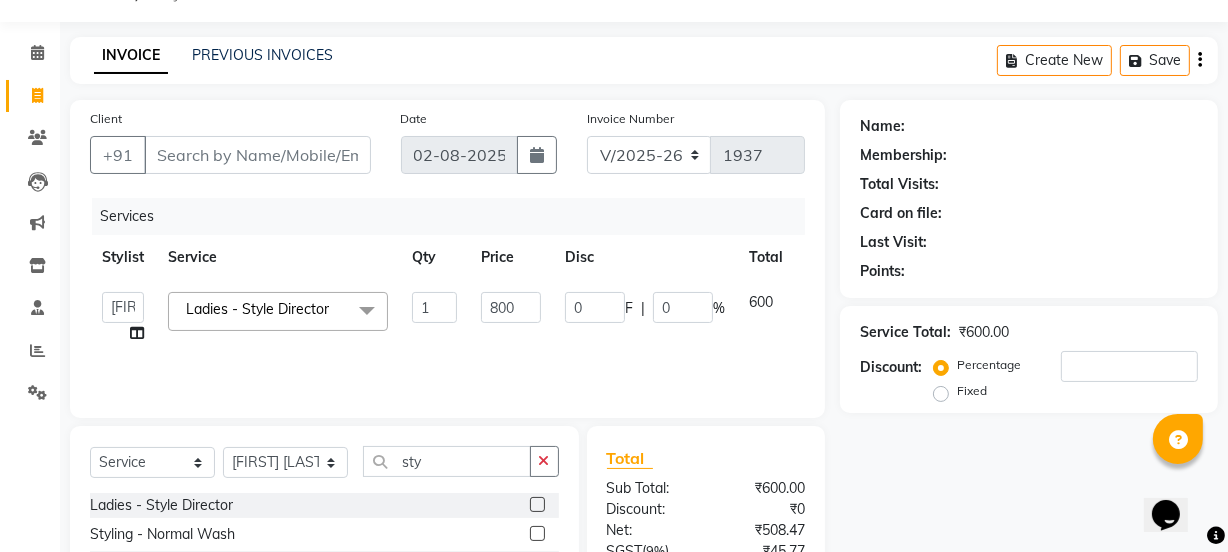 click on "Services Stylist Service Qty Price Disc Total Action  azad   farhana   fiza jahan   GAURAV   Harsh   IRFAN   Manager   massey   monu   Paras Grover   POOJA   Radha   rahul   Rani   Ravi Kumar   roshan   Sanjana    Shivani   sufyan   sunny   tanisha  Ladies - Style Director  x Retouch Ladies(without ammo) Retouch Gents Global Ladies Global Gents Highlights Gents Highlights/Balayage Ladies Colour Correction/Tone Down Colour Stripping retouch  Ladies - Salon Artist Ladies -cut Creative Artist Ladies - Creative Director Ladies - Style Director Ladies - Fringe Cut Styling  - Normal Wash Styling  - Luxury Wash Styling  - Blow Dry Styling  - Normal Dry Styling  - Flat Iron Styling  - Tong Curls Styling  - Steampod Iron Styling  - Hair Up Men’S Cut - salon artist Men’S Shave - Salon Artist Men’S Cut & Shave - Senior Artist Men’S Cut & Shave - Creative Director Men’S Cut & Shave - Style Director Shave - Shave Premium Shave - Premium Shave Beard Ritual - Beard Ritual Beard Trim - Beard Trim Retouch - Ladies" 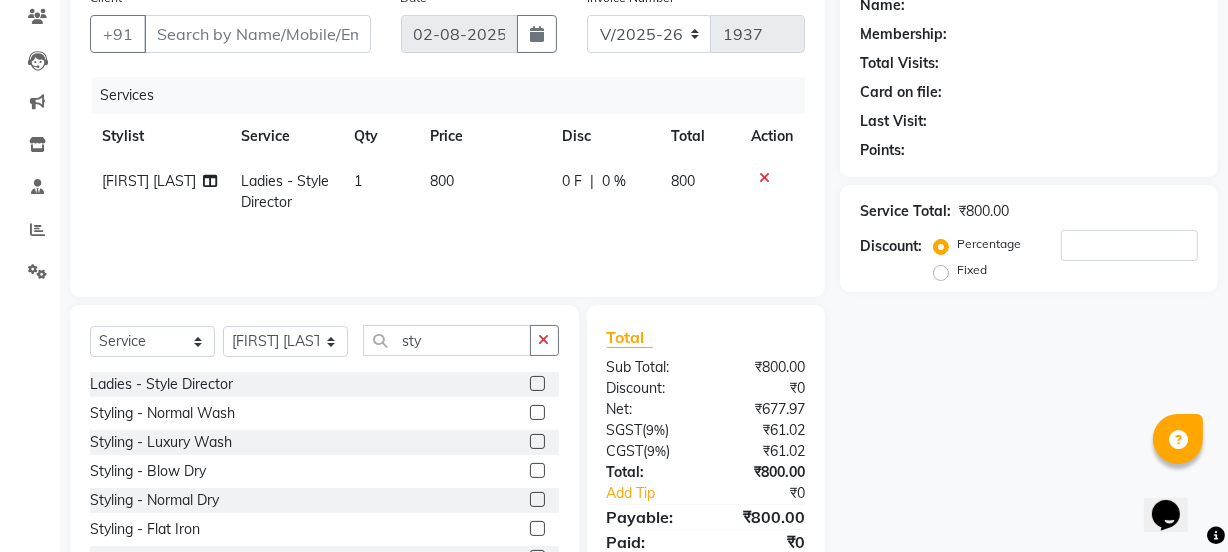 scroll, scrollTop: 173, scrollLeft: 0, axis: vertical 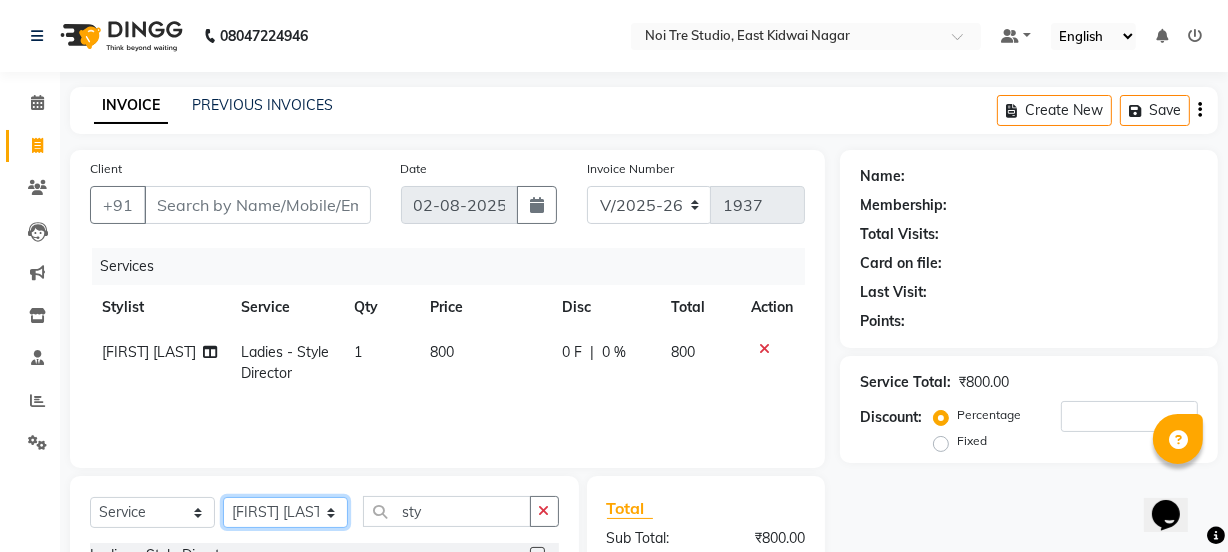 click on "Select Stylist [FIRST] [LAST] [FIRST] [LAST] [FIRST] [LAST] [FIRST] [LAST] [FIRST] [LAST] [FIRST] [LAST] [FIRST] [LAST] [FIRST] [LAST] [FIRST] [LAST] [FIRST] [LAST] [FIRST] [LAST] [FIRST] [LAST] [FIRST] [LAST] [FIRST] [LAST] [FIRST] [LAST] [FIRST] [LAST] [FIRST] [LAST] [FIRST] [LAST] [FIRST] [LAST] [FIRST] [LAST] [FIRST] [LAST] [FIRST] [LAST] [FIRST] [LAST] [FIRST] [LAST] [FIRST] [LAST] [FIRST] [LAST]" 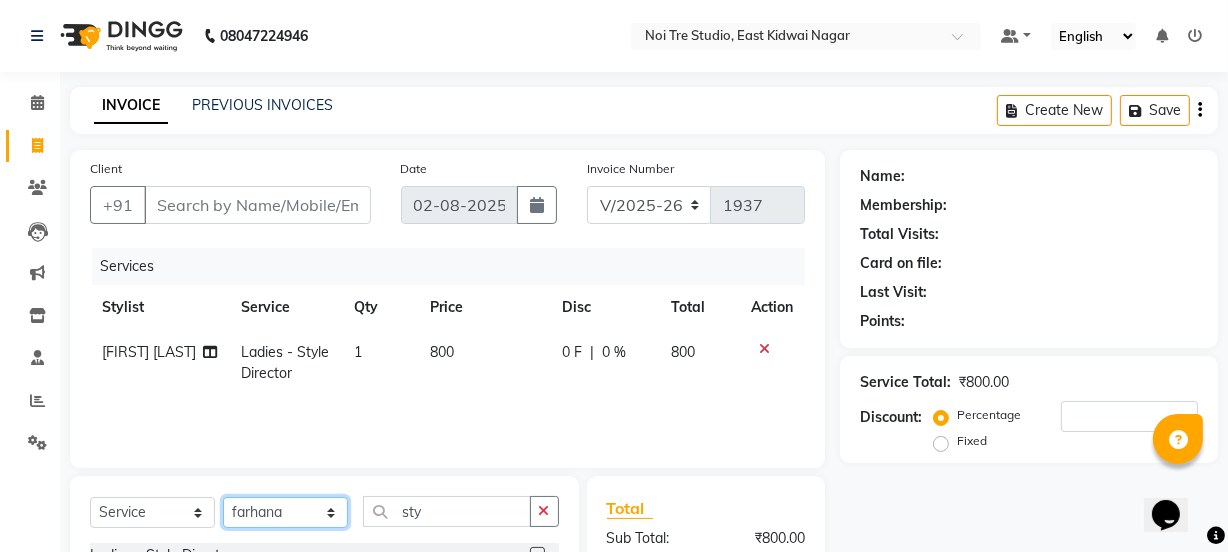 click on "Select Stylist [FIRST] [LAST] [FIRST] [LAST] [FIRST] [LAST] [FIRST] [LAST] [FIRST] [LAST] [FIRST] [LAST] [FIRST] [LAST] [FIRST] [LAST] [FIRST] [LAST] [FIRST] [LAST] [FIRST] [LAST] [FIRST] [LAST] [FIRST] [LAST] [FIRST] [LAST] [FIRST] [LAST] [FIRST] [LAST] [FIRST] [LAST] [FIRST] [LAST] [FIRST] [LAST] [FIRST] [LAST] [FIRST] [LAST] [FIRST] [LAST] [FIRST] [LAST] [FIRST] [LAST] [FIRST] [LAST] [FIRST] [LAST]" 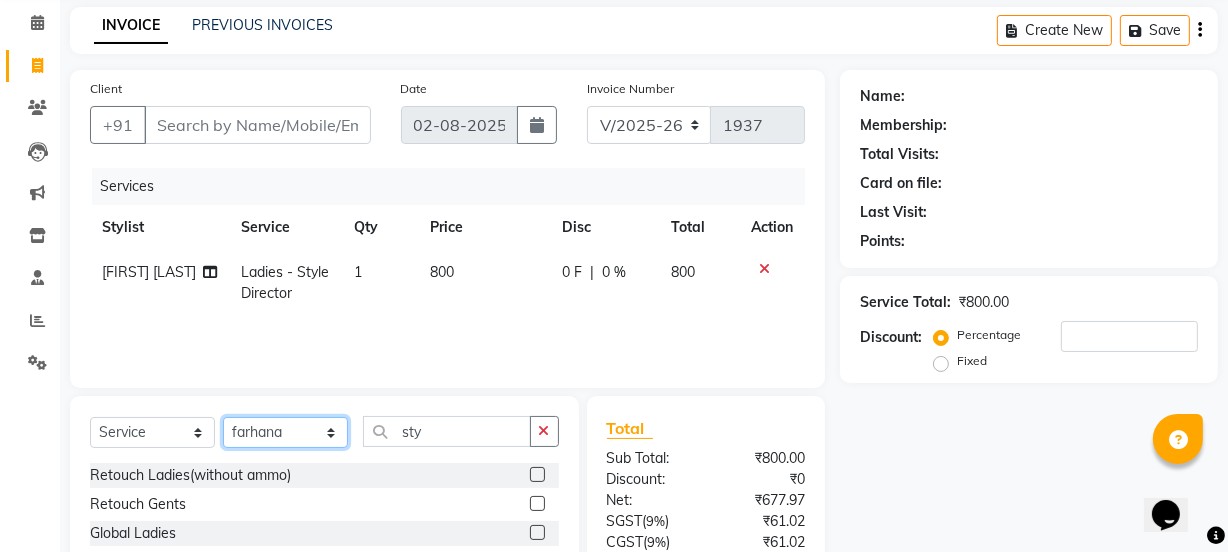 scroll, scrollTop: 84, scrollLeft: 0, axis: vertical 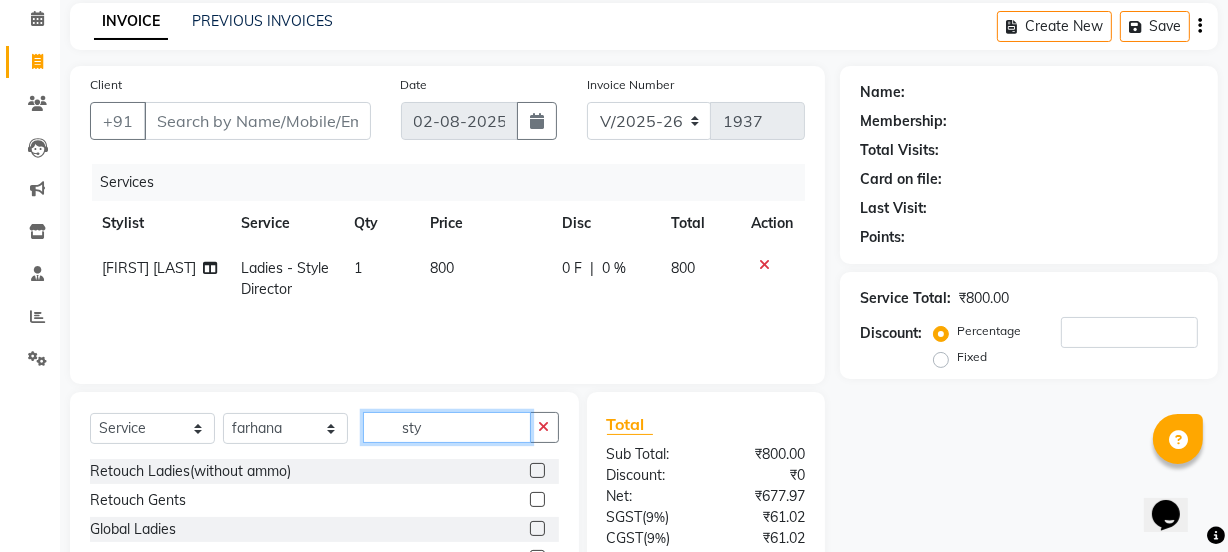 click on "sty" 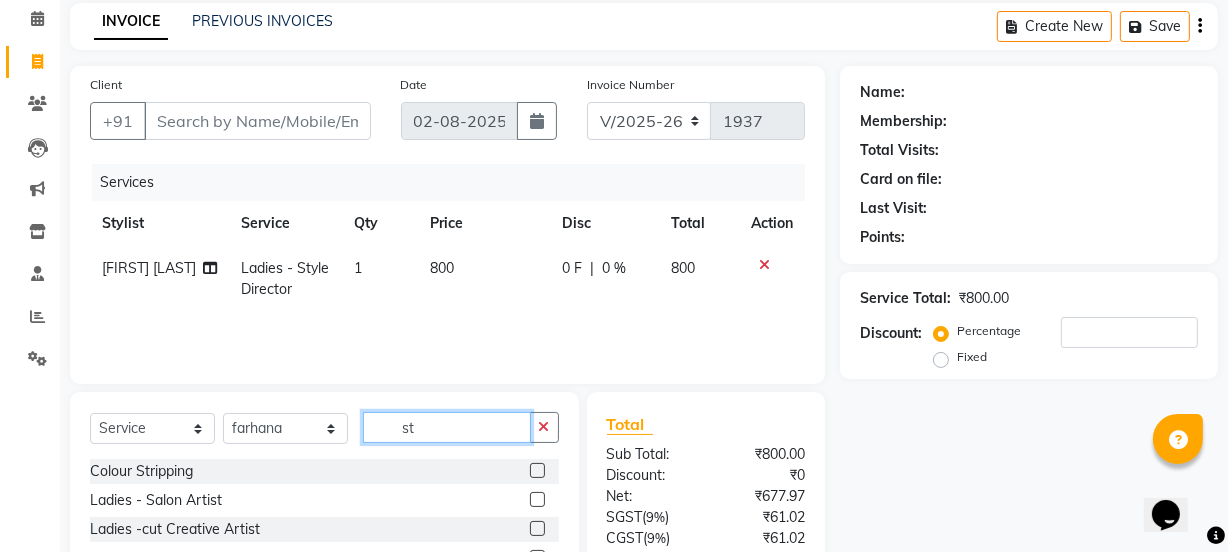 type on "s" 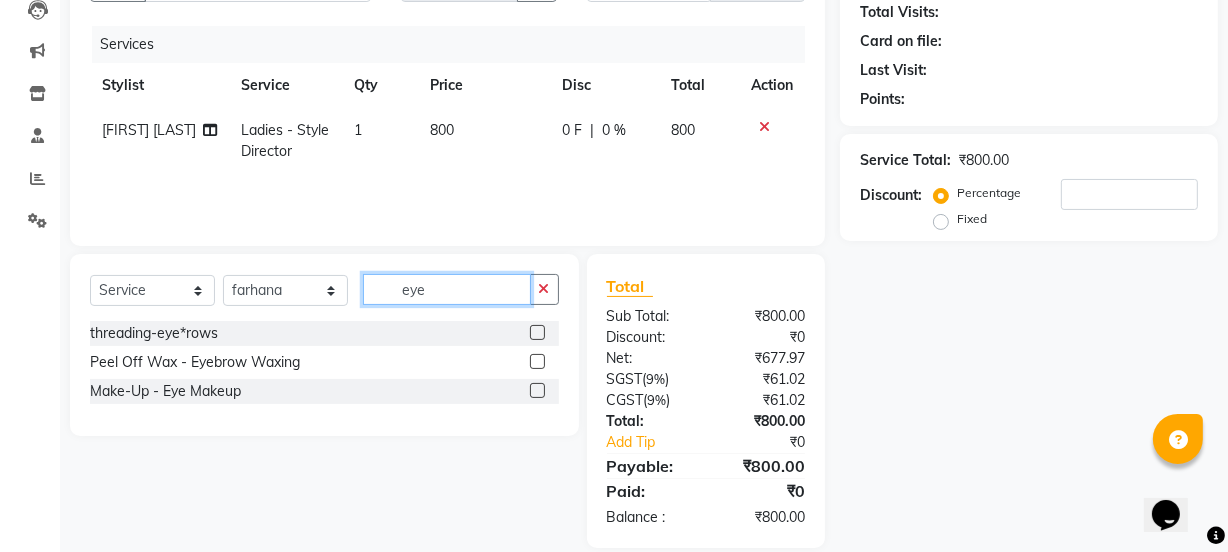 scroll, scrollTop: 224, scrollLeft: 0, axis: vertical 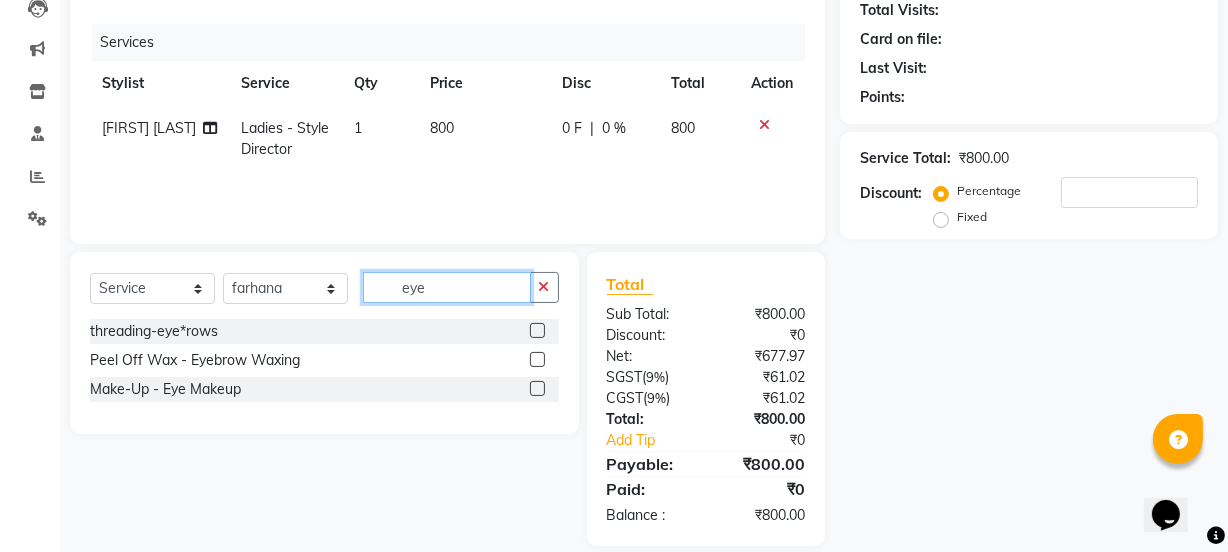 type on "eye" 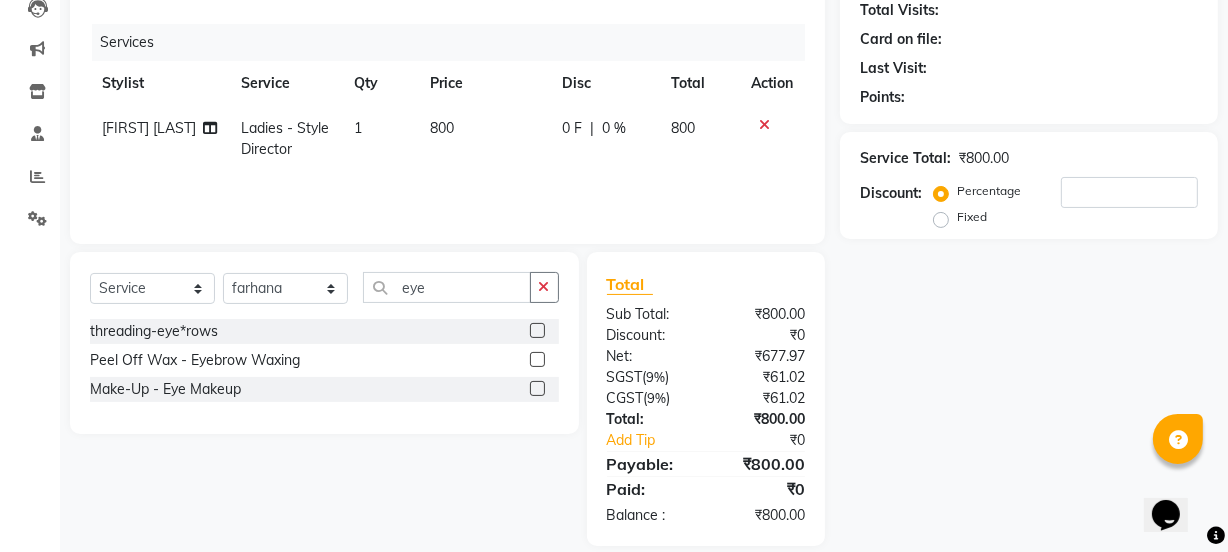 click 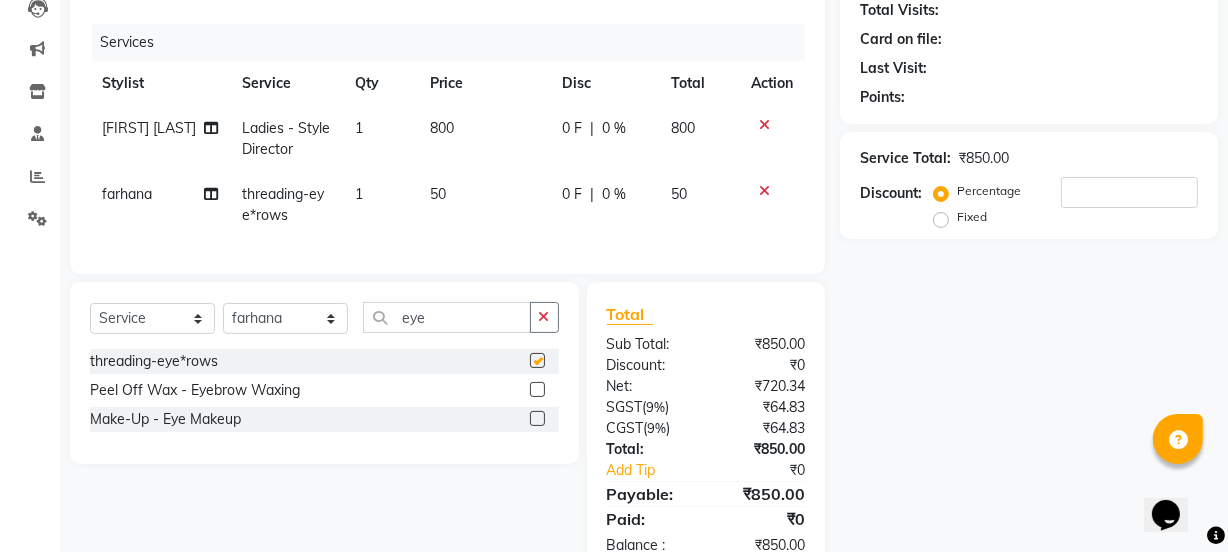 checkbox on "false" 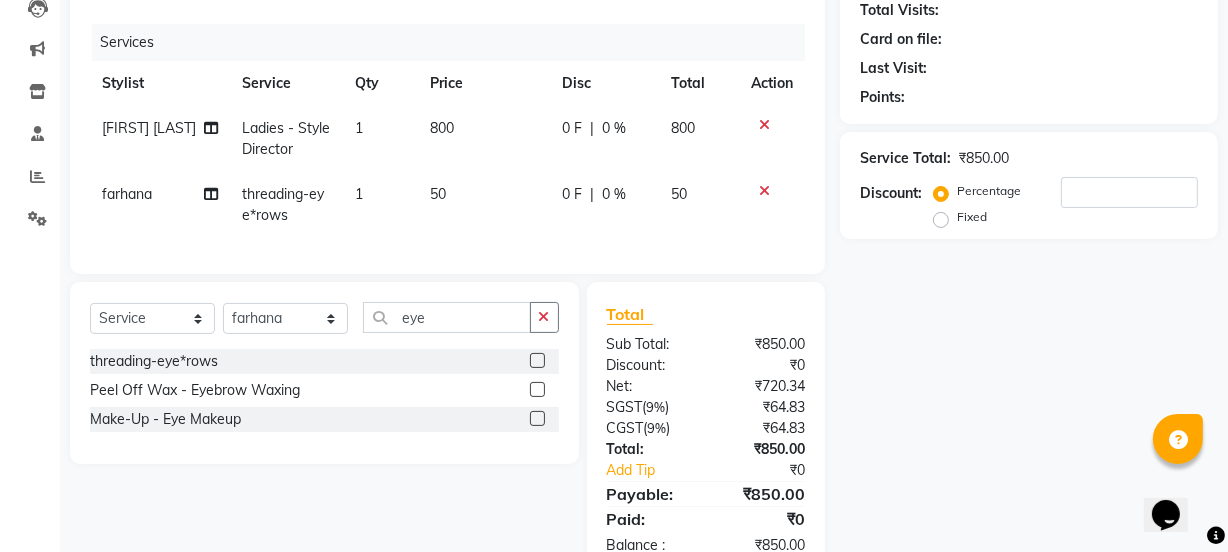 click on "50" 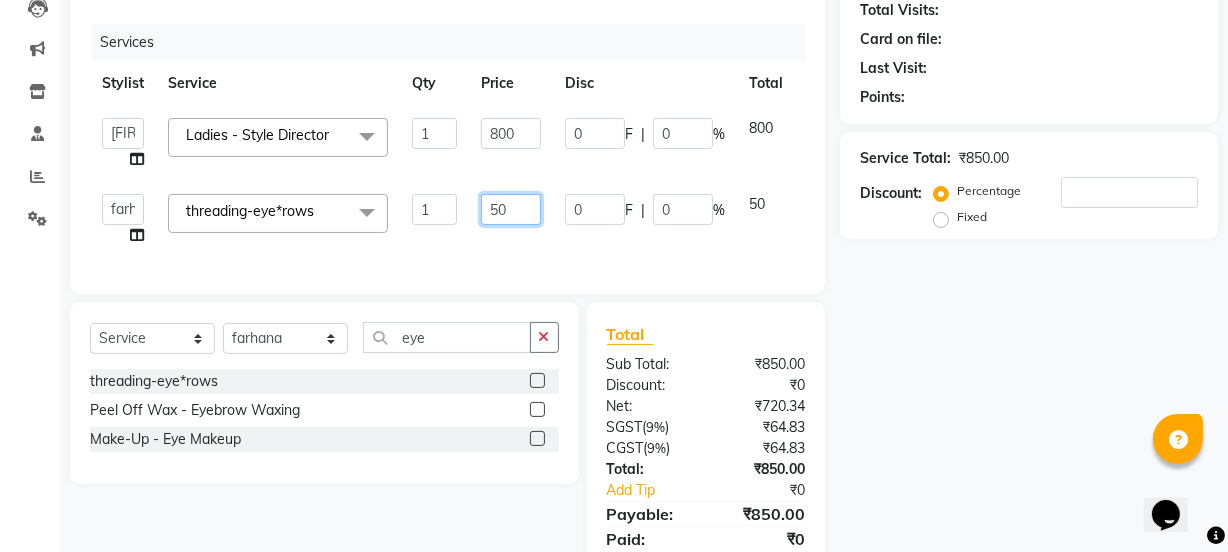 click on "50" 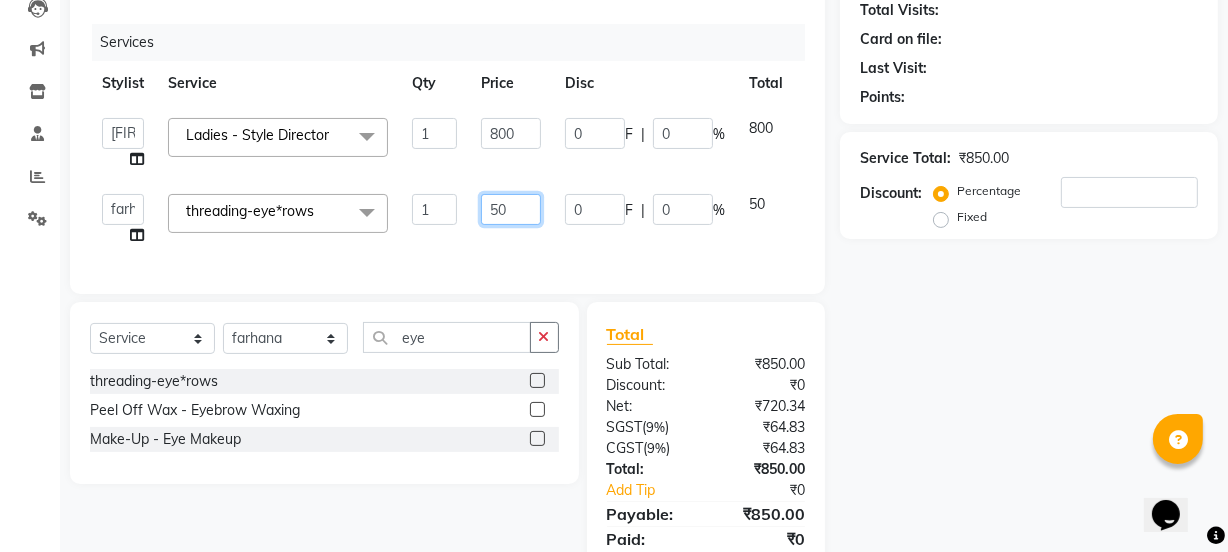 type on "5" 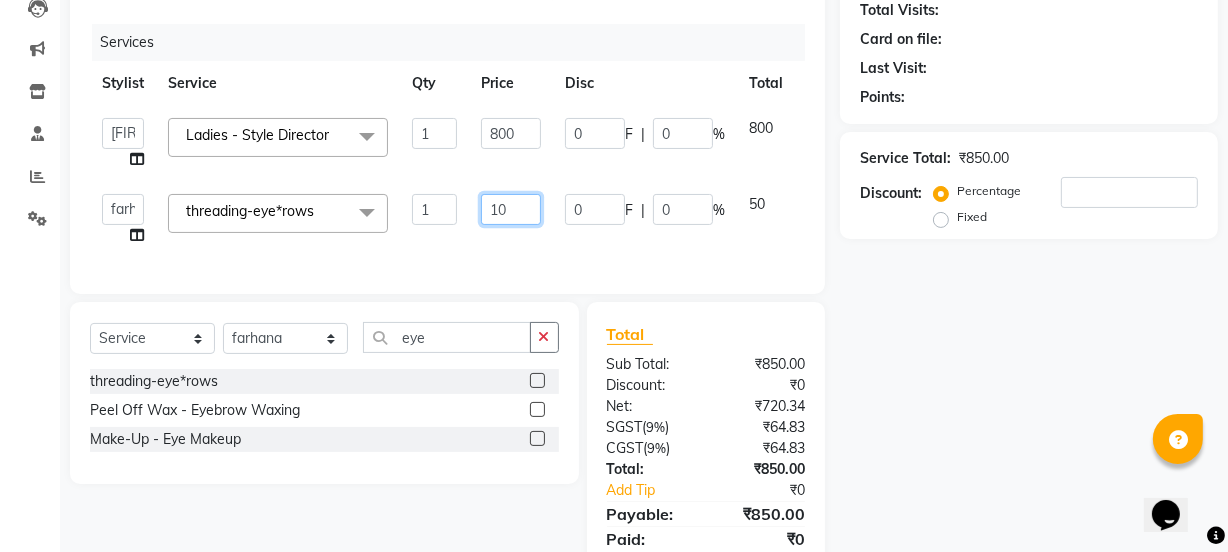 type on "100" 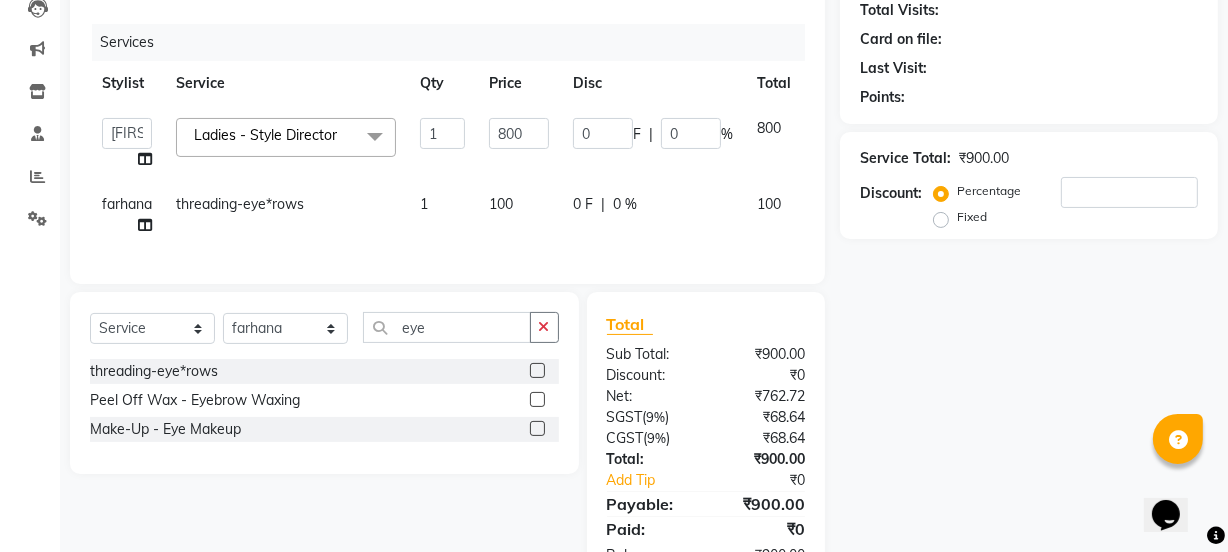 click on "100" 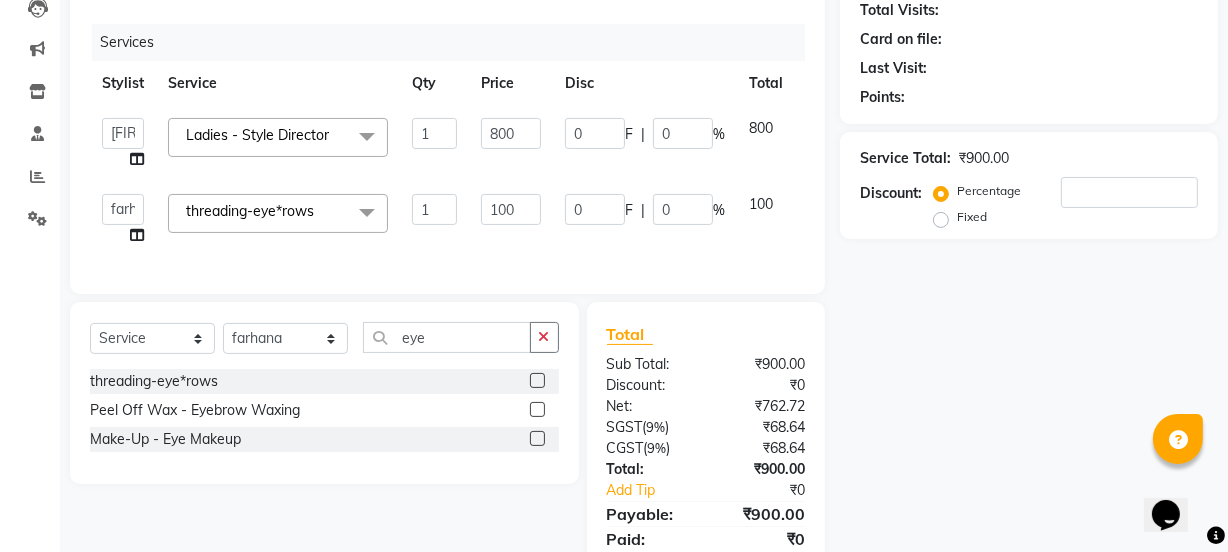 click on "Name: Membership: Total Visits: Card on file: Last Visit:  Points:  Service Total:  ₹900.00  Discount:  Percentage   Fixed" 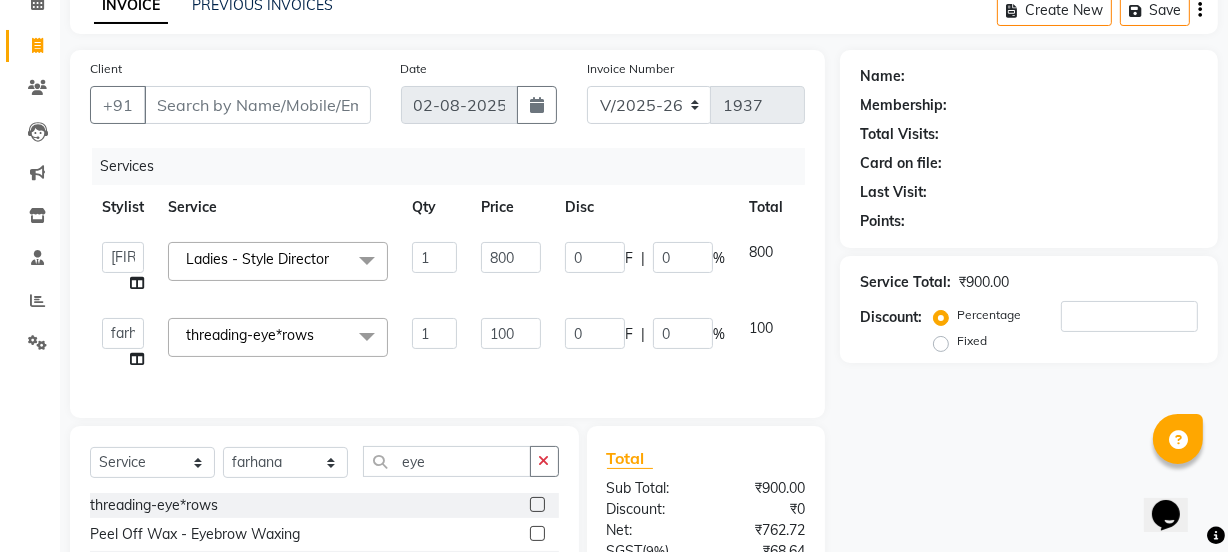 scroll, scrollTop: 0, scrollLeft: 0, axis: both 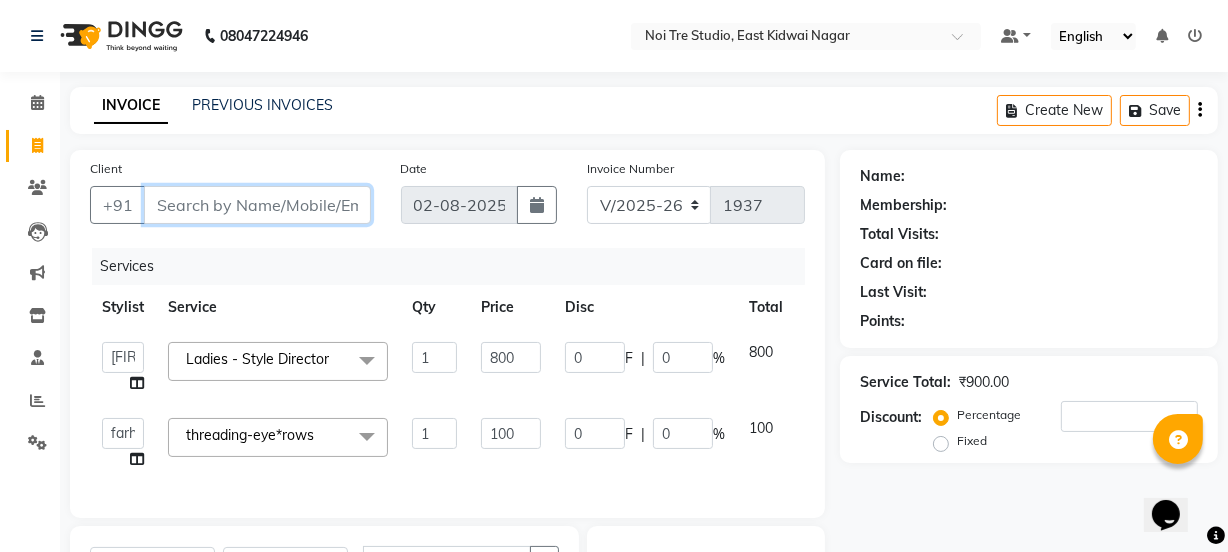 click on "Client" at bounding box center (257, 205) 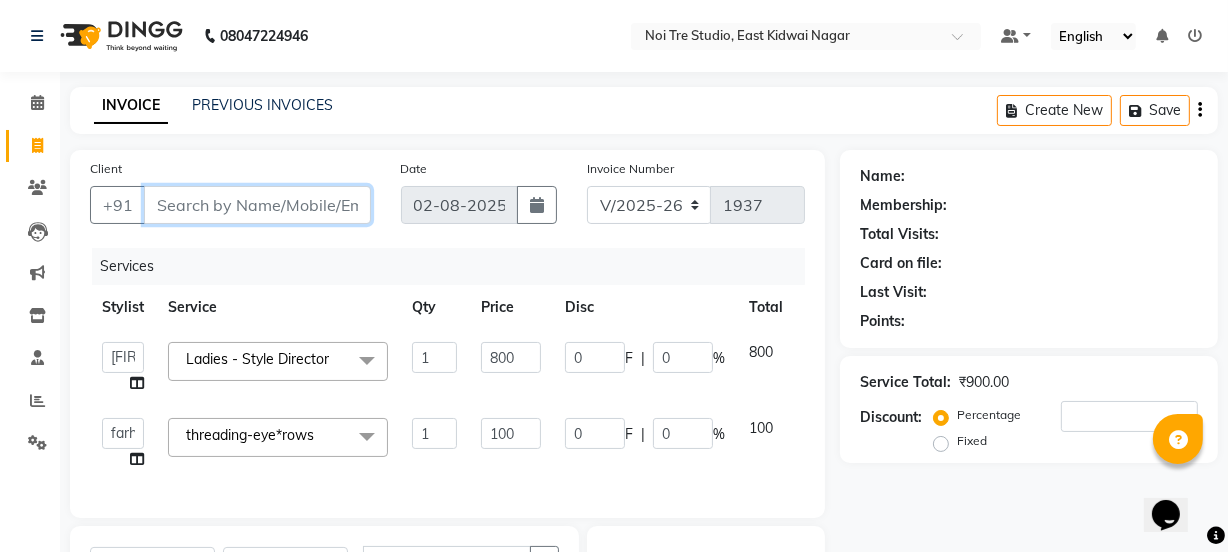 type on "9" 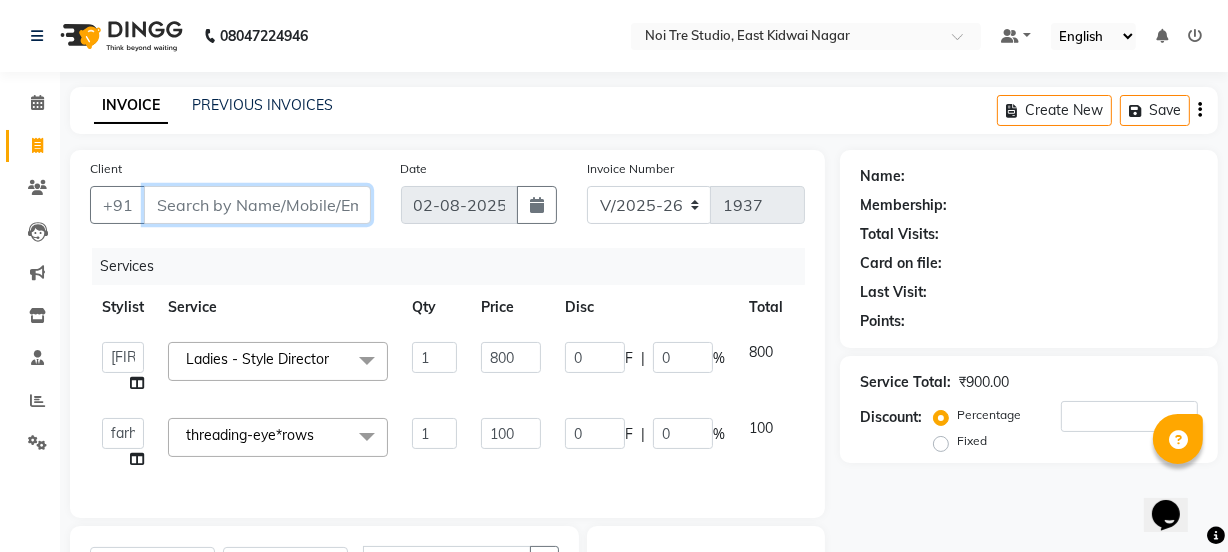 type on "0" 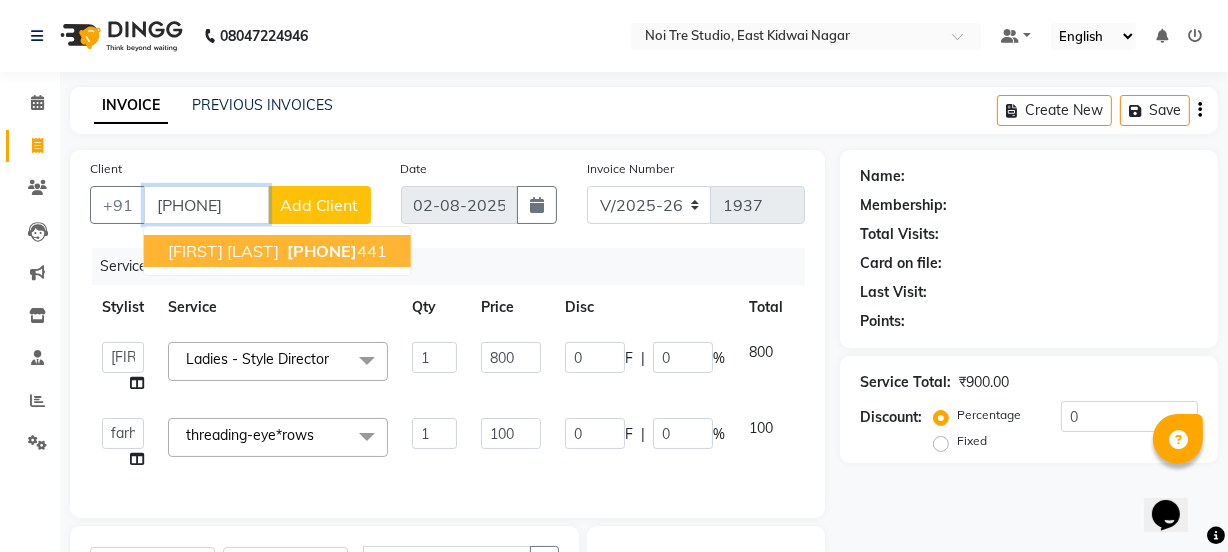 click on "9871933 441" at bounding box center (335, 251) 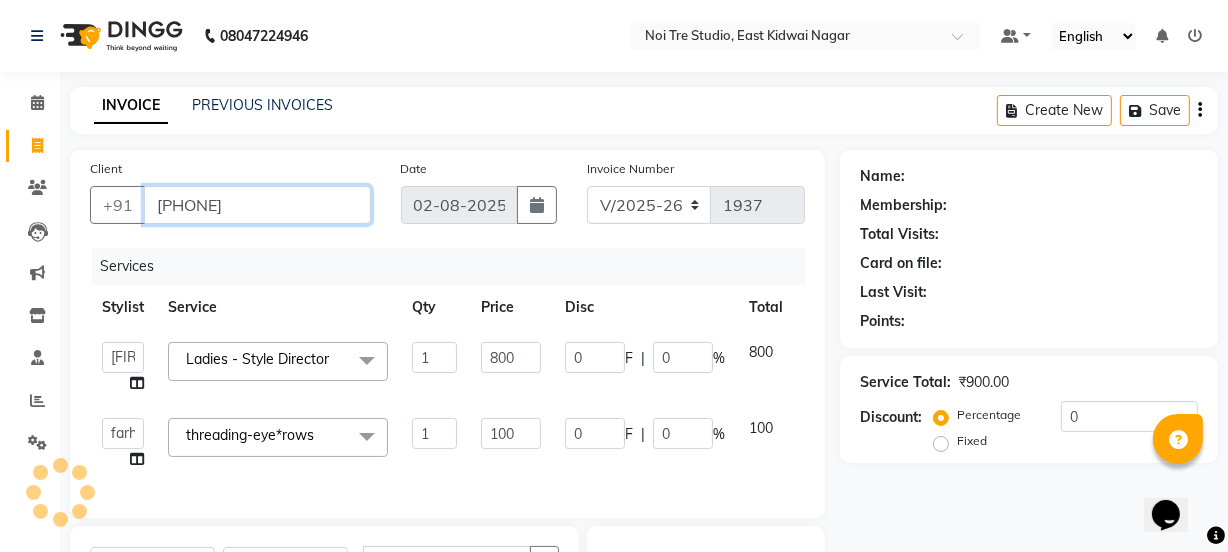type on "[PHONE]" 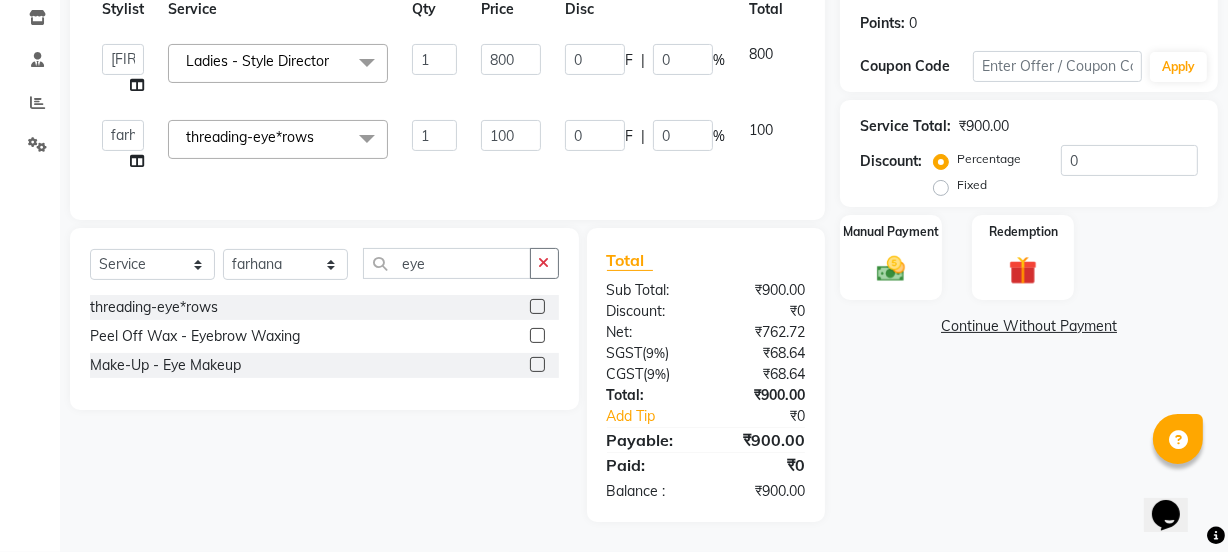 scroll, scrollTop: 312, scrollLeft: 0, axis: vertical 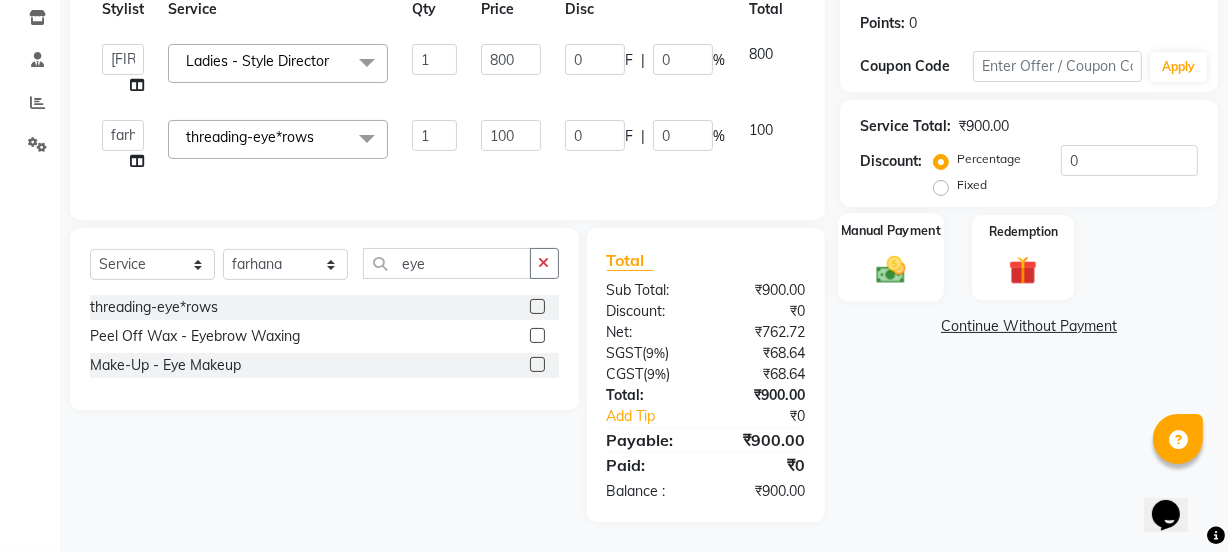 click 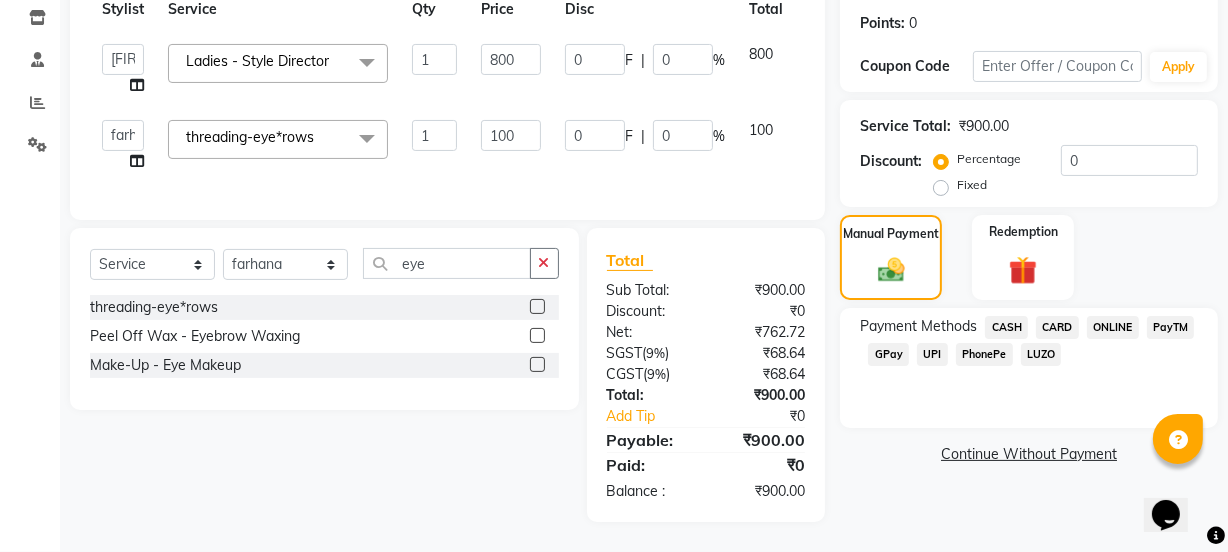 click on "UPI" 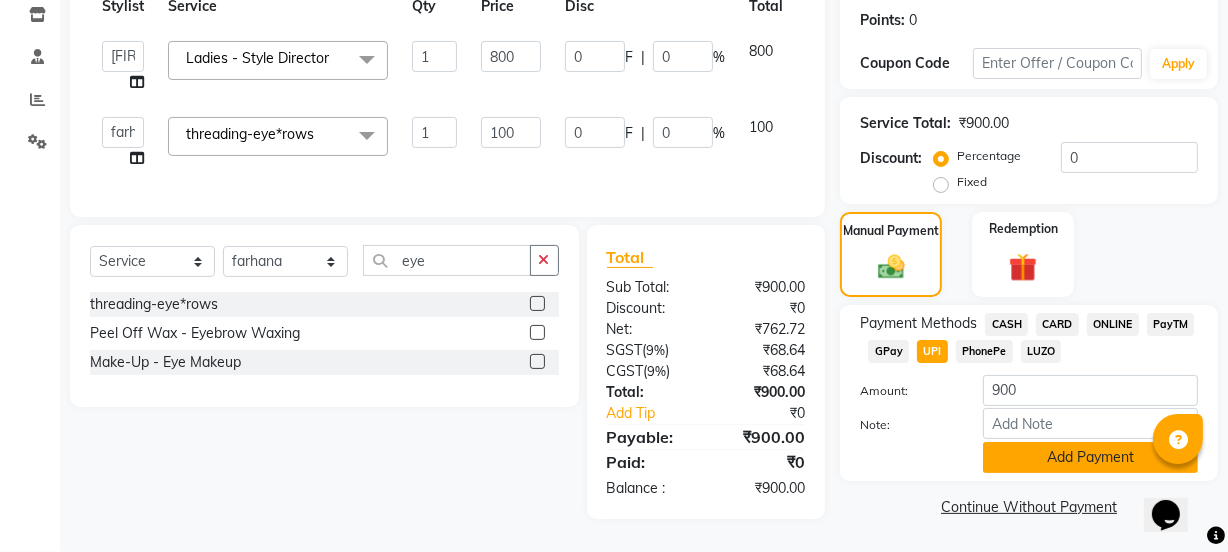 click on "Add Payment" 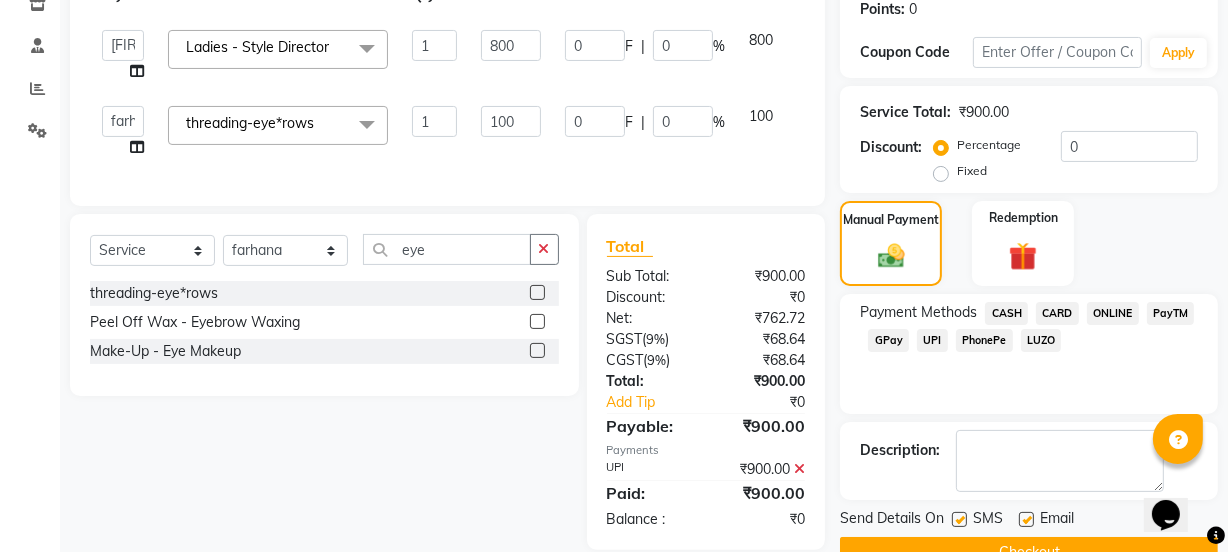 scroll, scrollTop: 357, scrollLeft: 0, axis: vertical 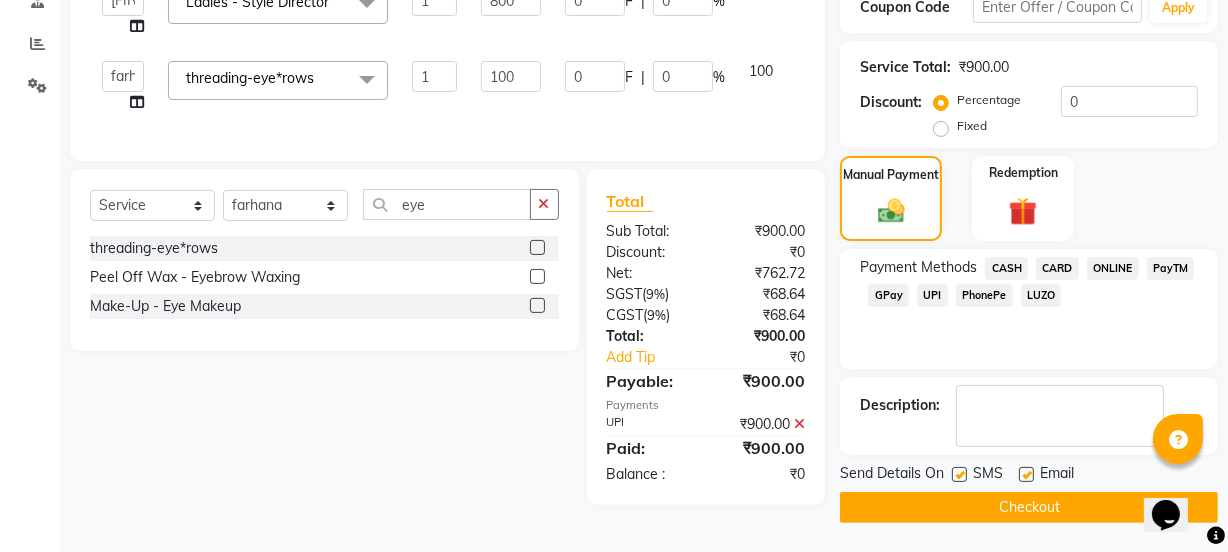 click on "Checkout" 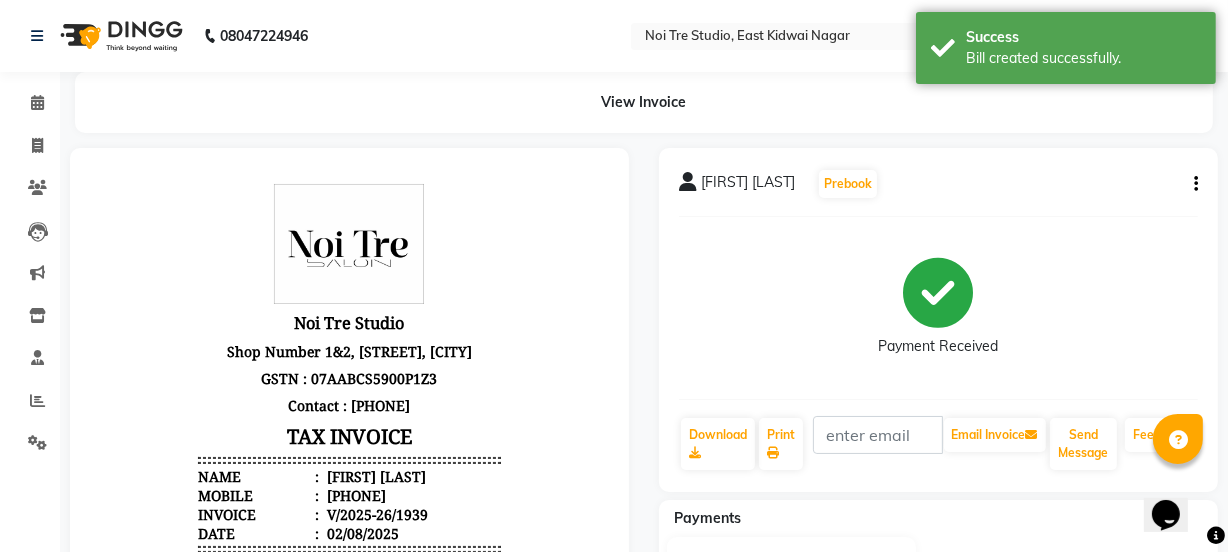 scroll, scrollTop: 0, scrollLeft: 0, axis: both 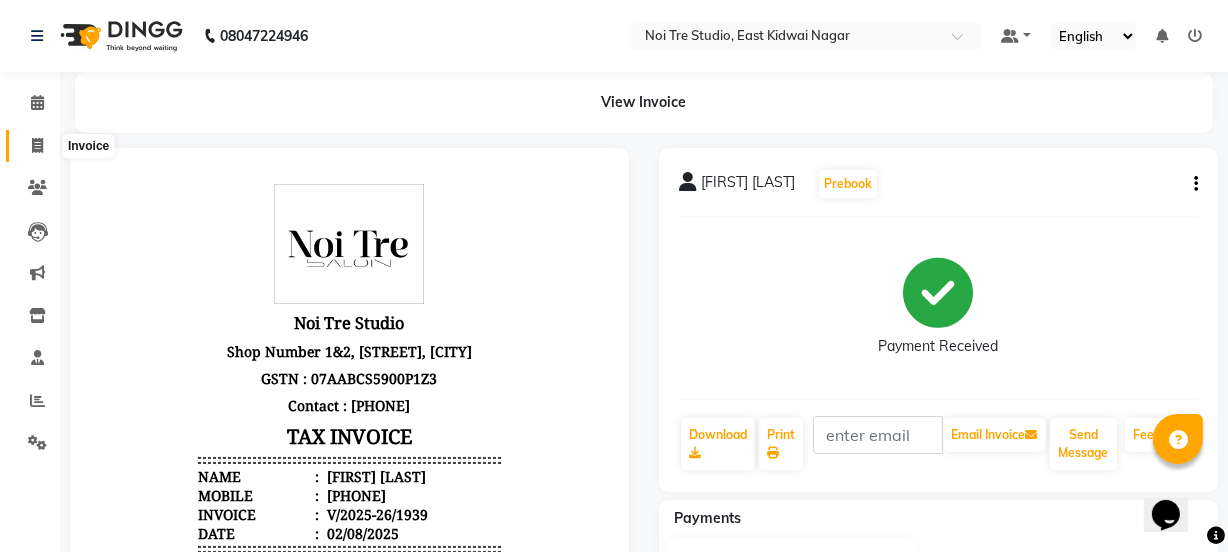 click 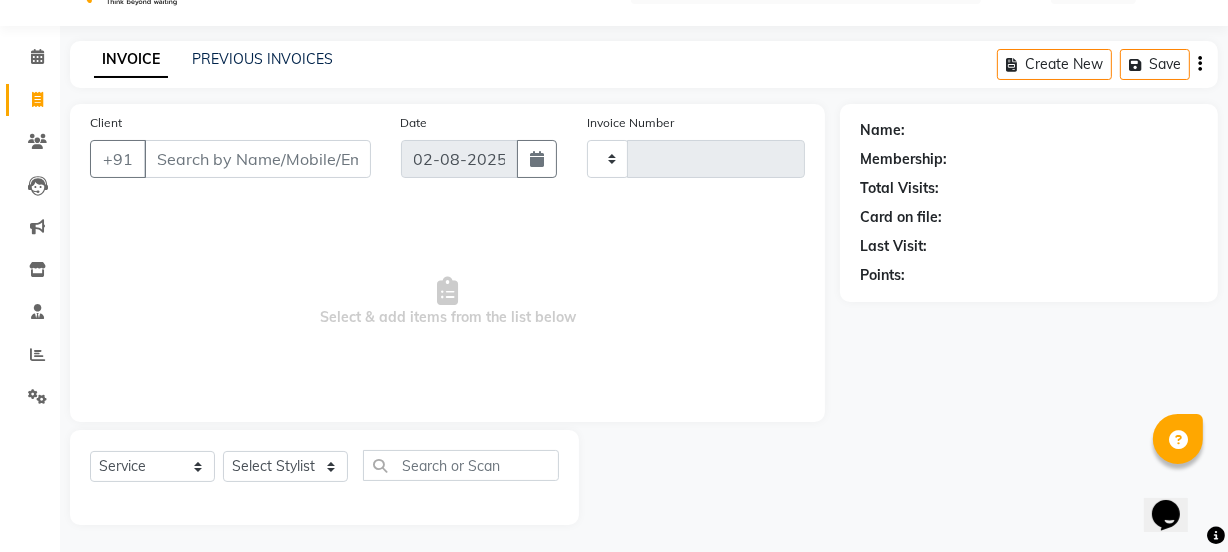 scroll, scrollTop: 50, scrollLeft: 0, axis: vertical 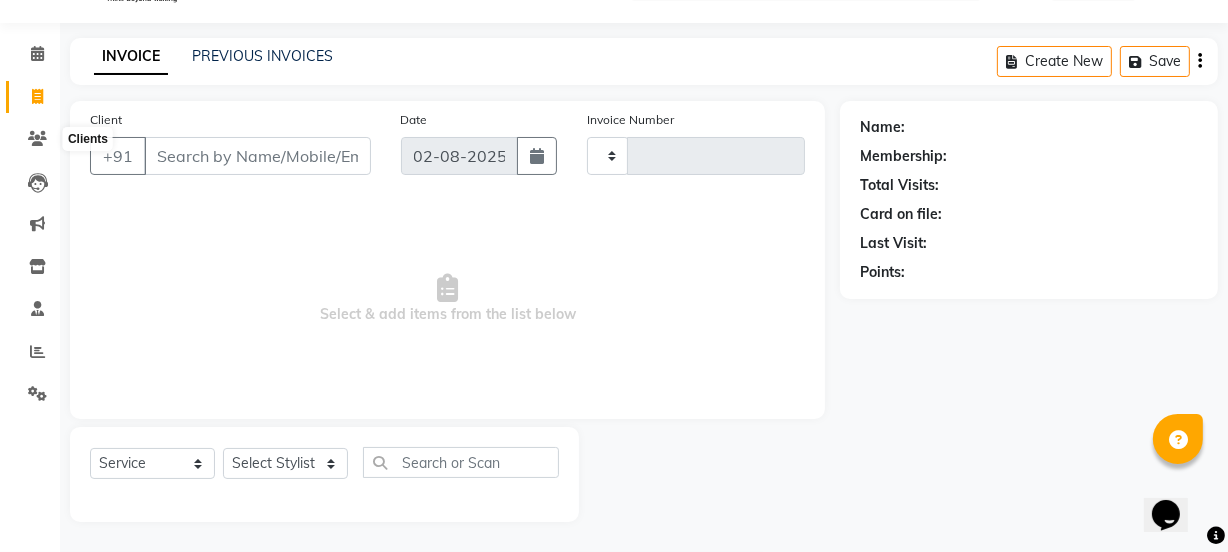 type on "1940" 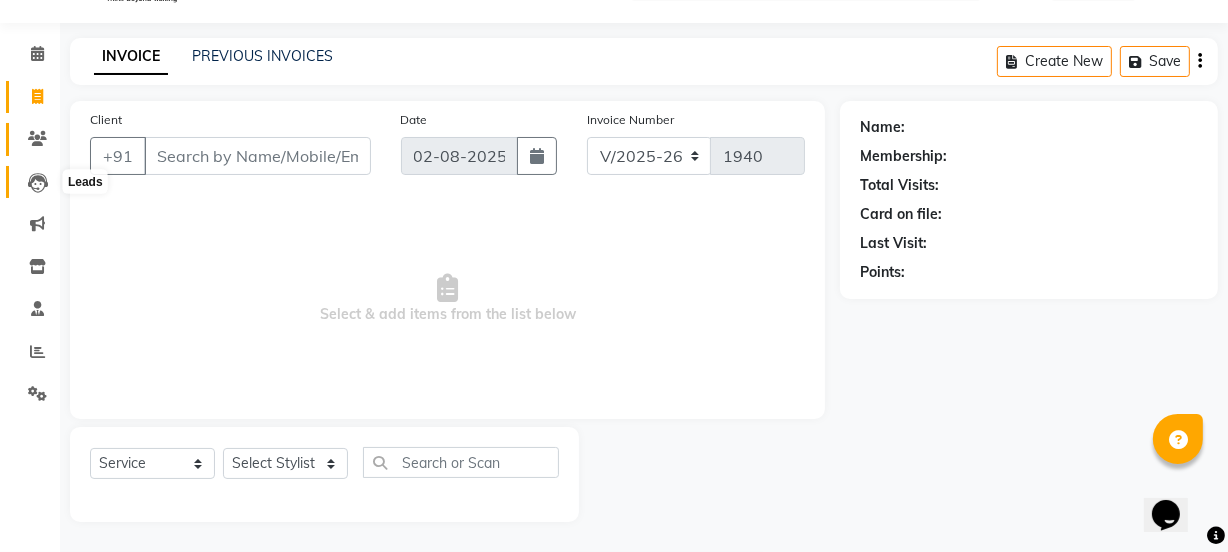 scroll, scrollTop: 31, scrollLeft: 0, axis: vertical 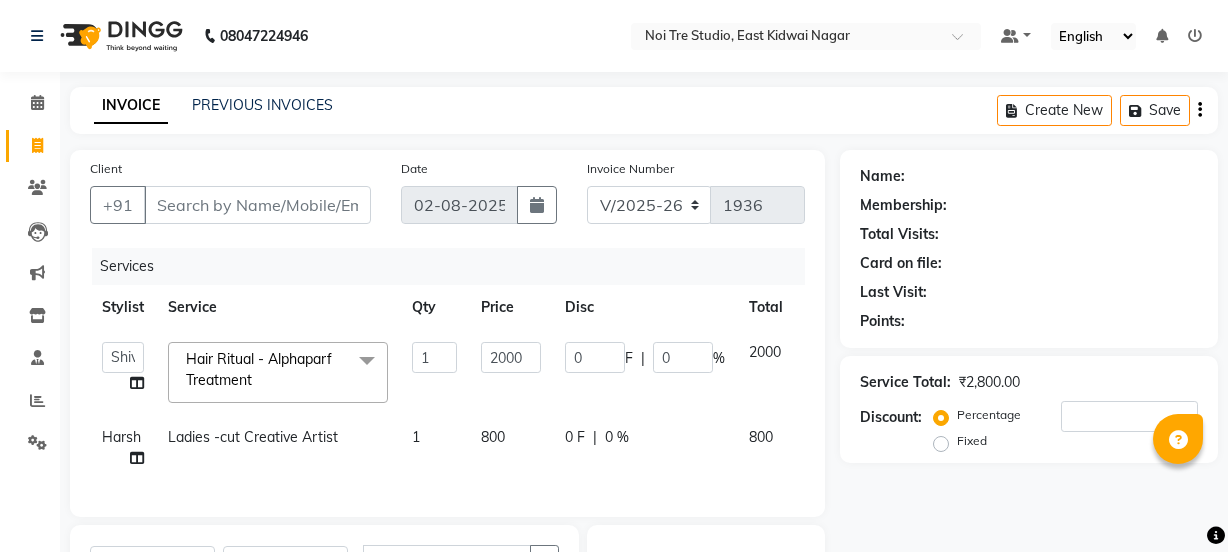 select on "4884" 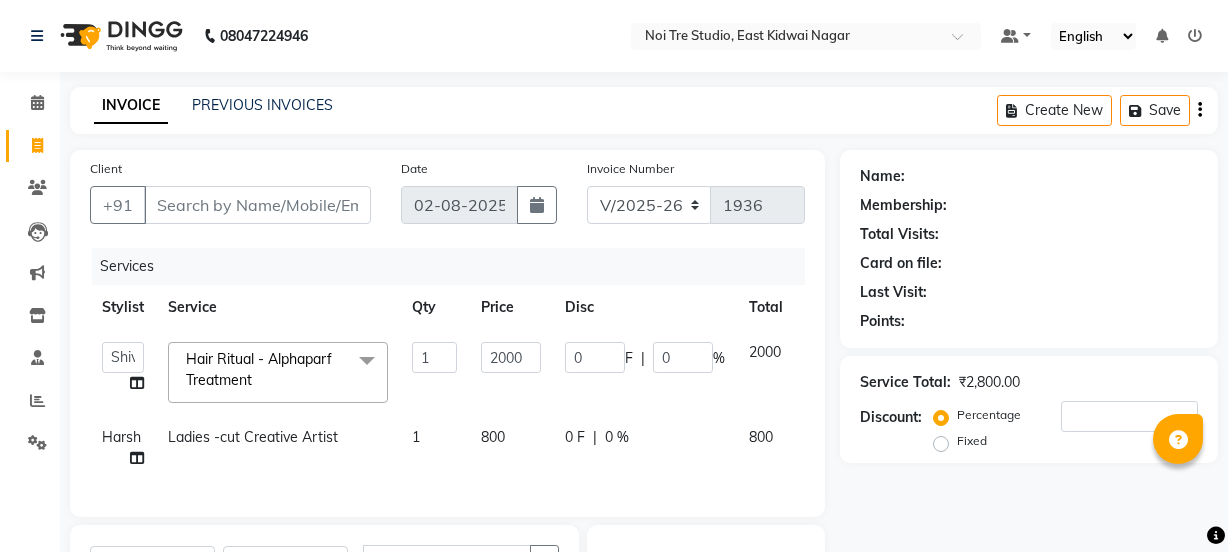 scroll, scrollTop: 175, scrollLeft: 0, axis: vertical 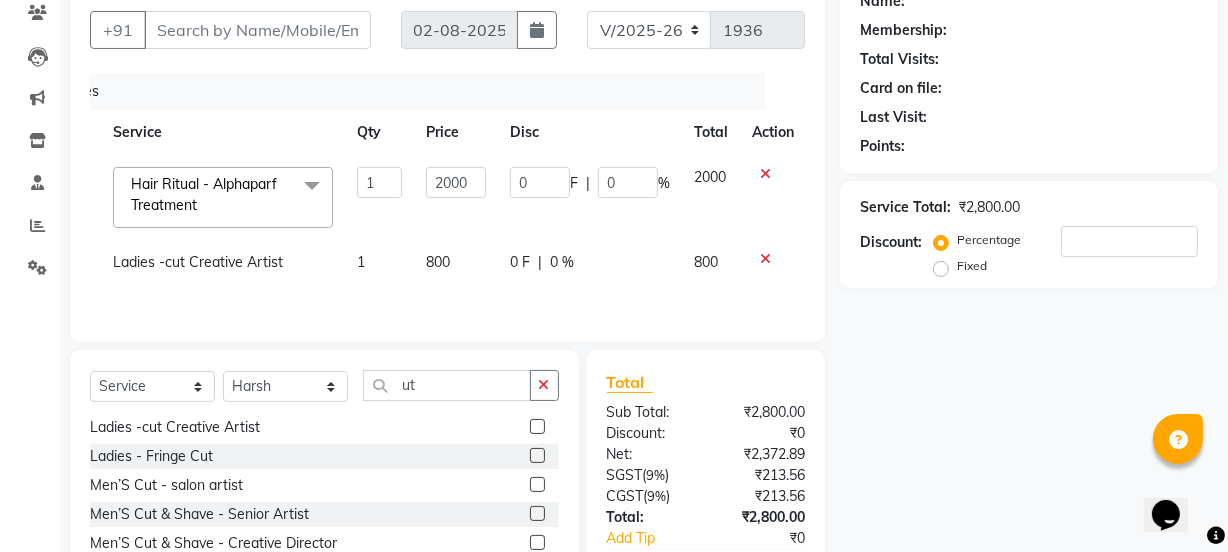click on "Name: Membership: Total Visits: Card on file: Last Visit:  Points:  Service Total:  ₹2,800.00  Discount:  Percentage   Fixed" 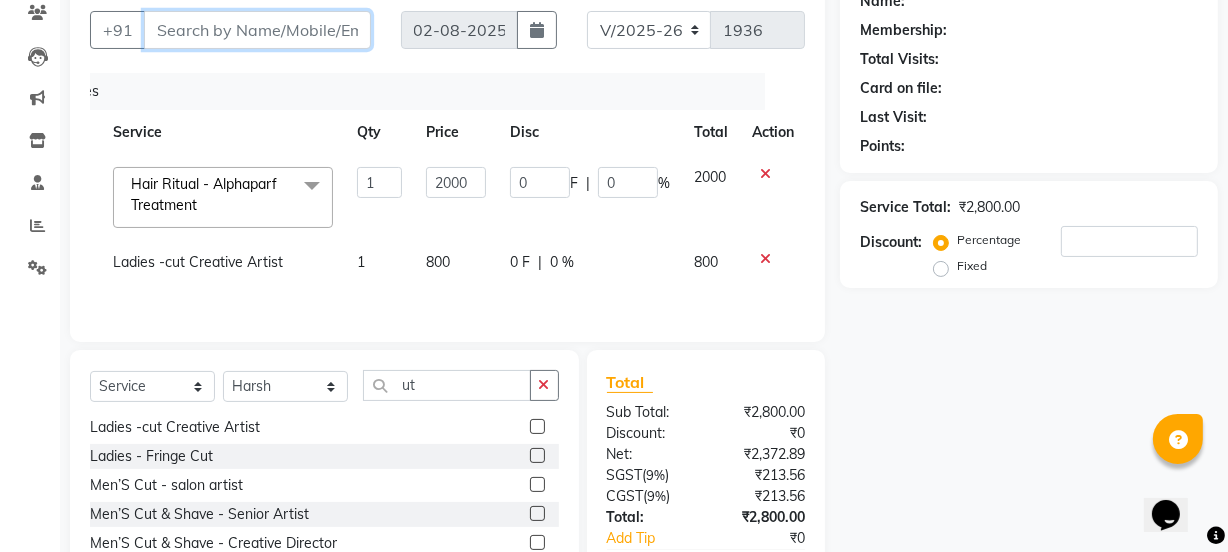click on "Client" at bounding box center (257, 30) 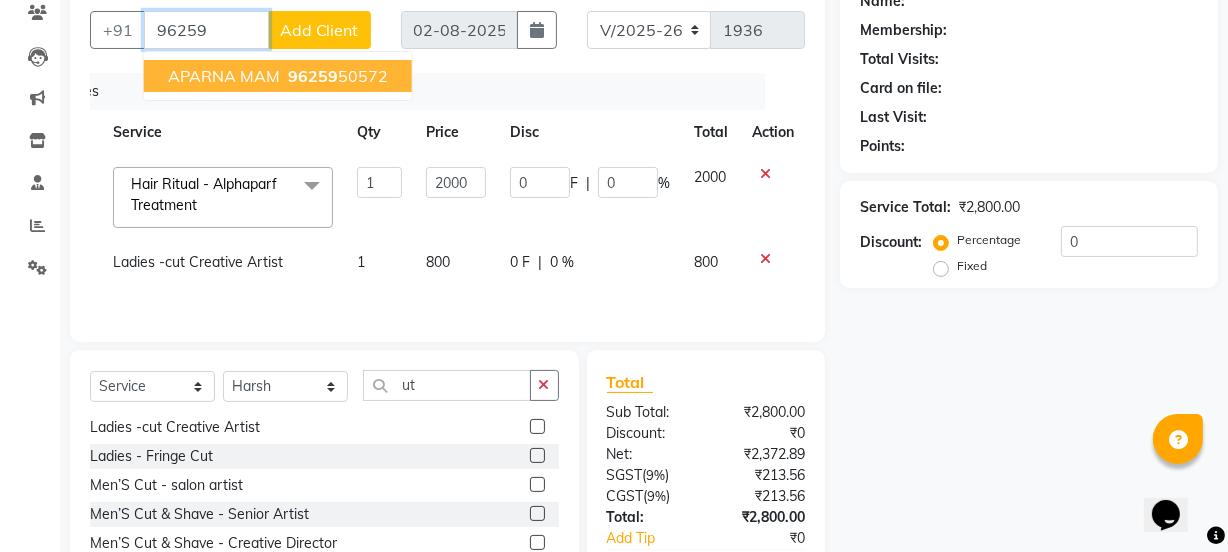 click on "96259 50572" at bounding box center [336, 76] 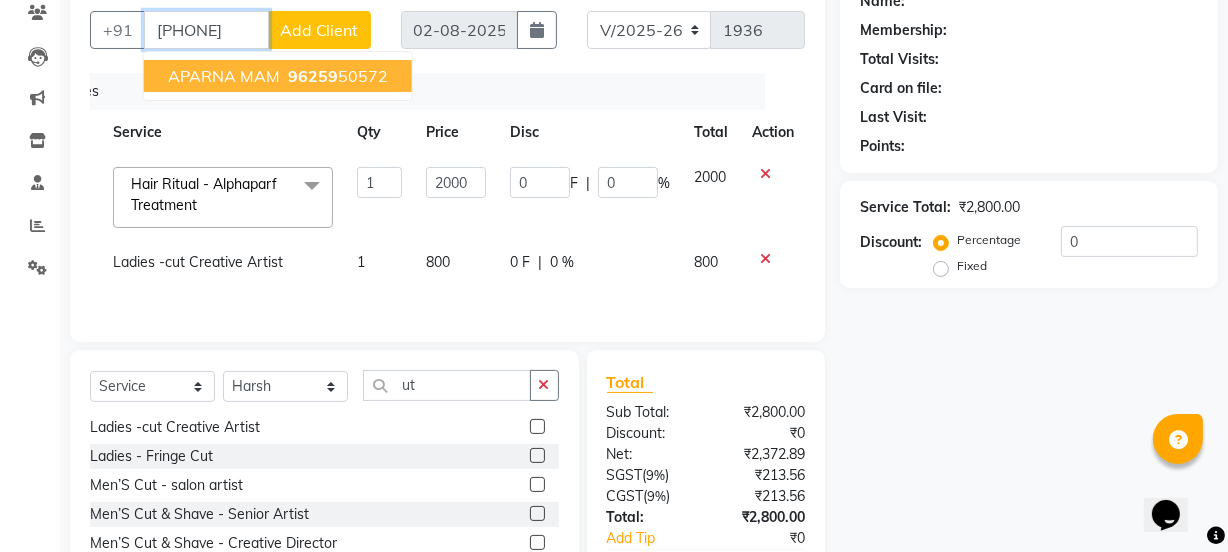 type on "[PHONE]" 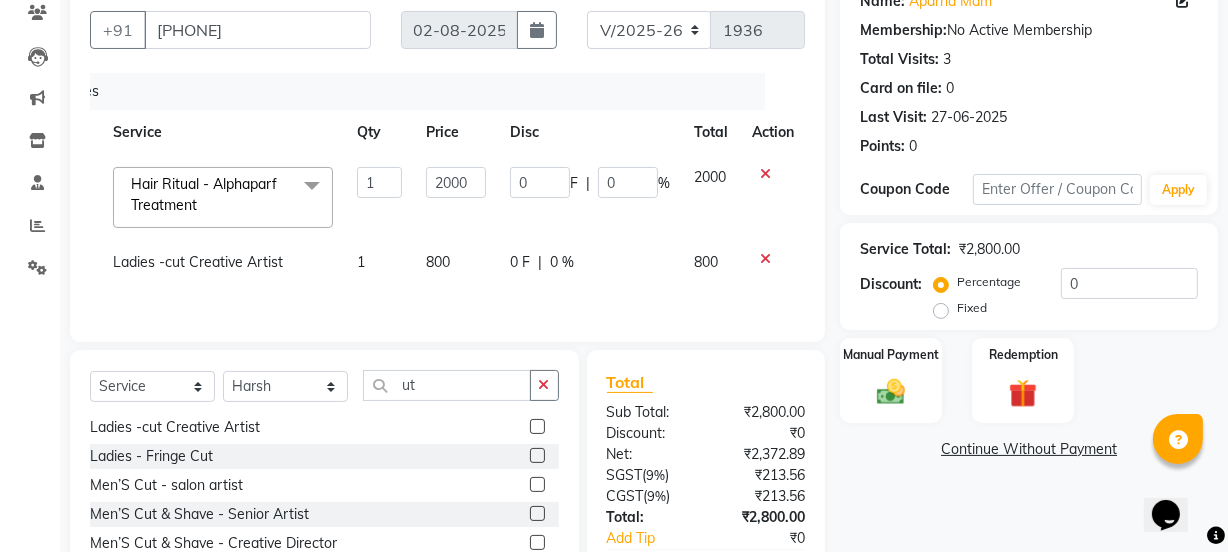 scroll, scrollTop: 311, scrollLeft: 0, axis: vertical 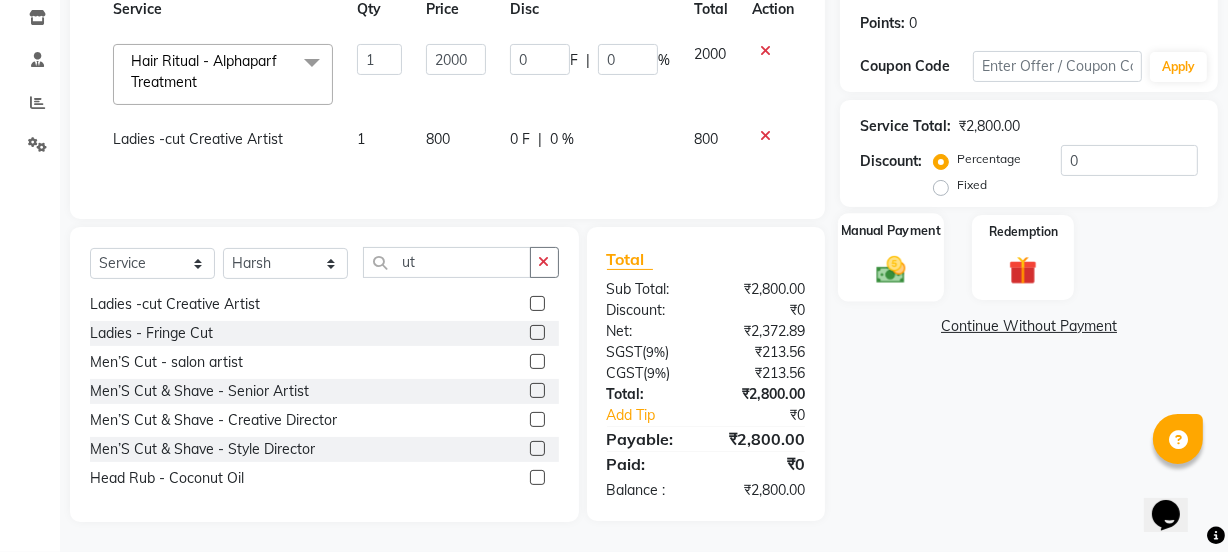 click 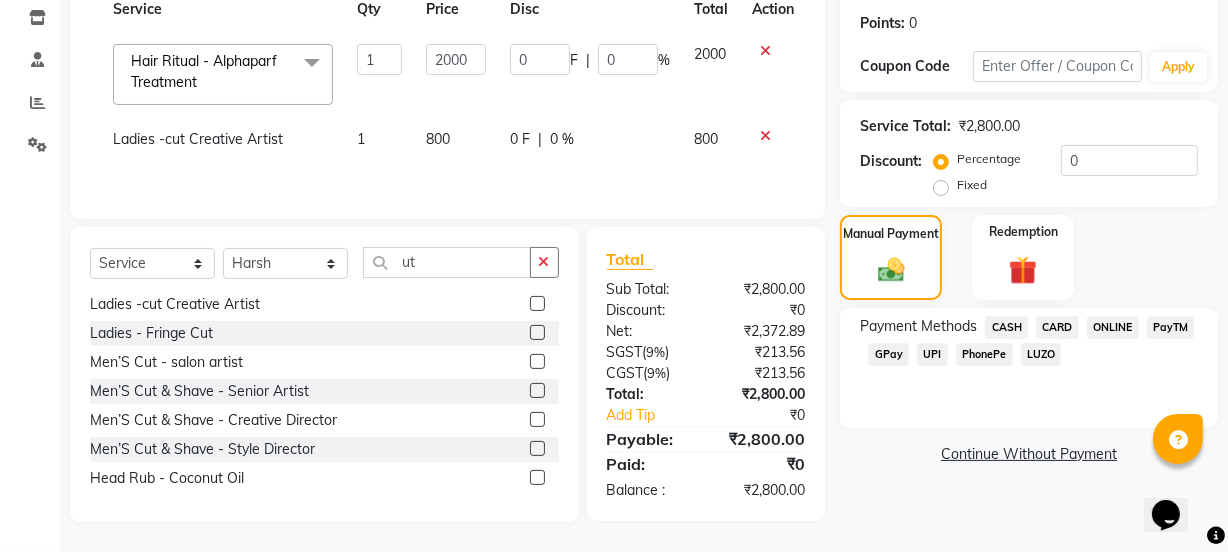 click on "CARD" 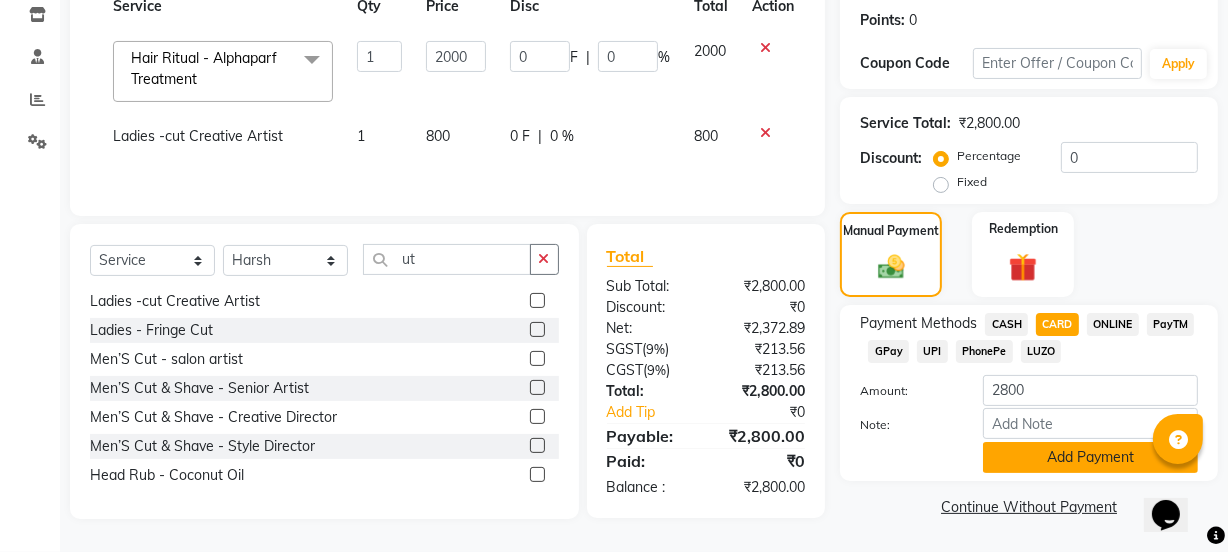 click on "Add Payment" 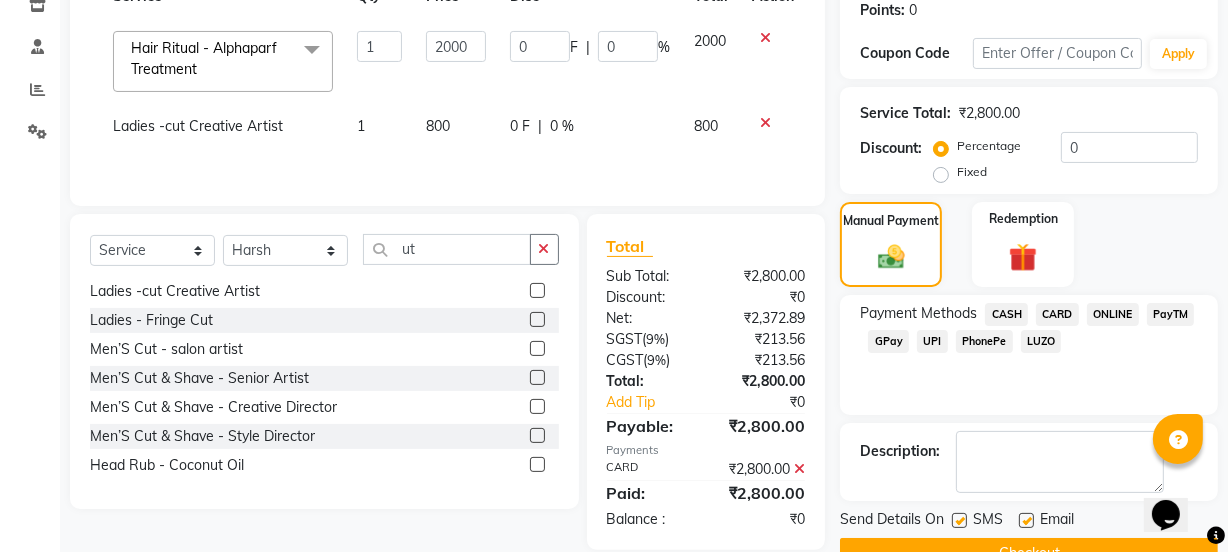 scroll, scrollTop: 357, scrollLeft: 0, axis: vertical 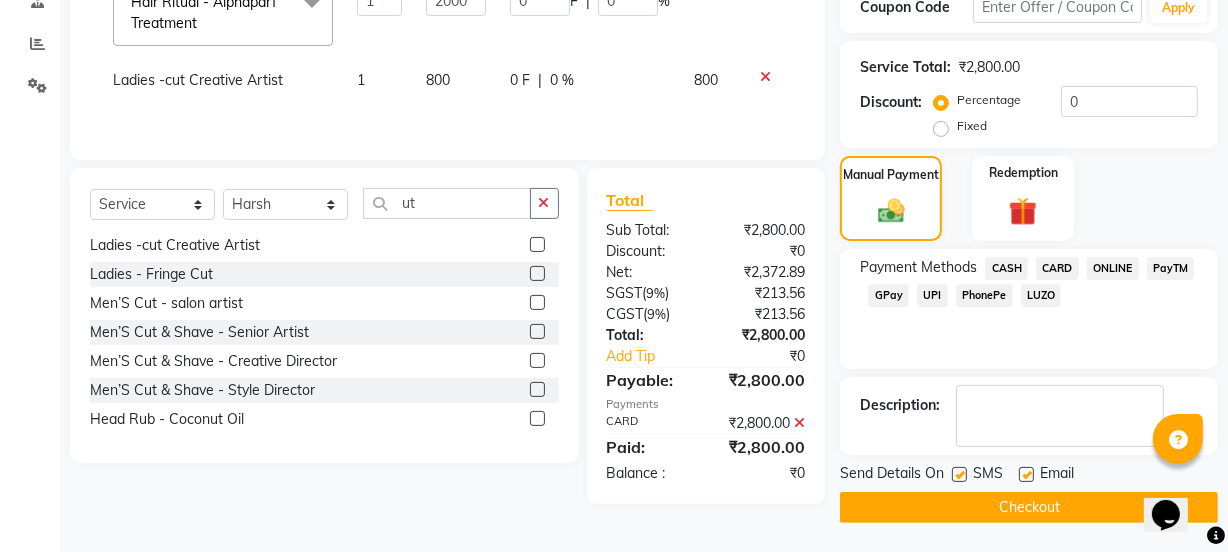 click on "Checkout" 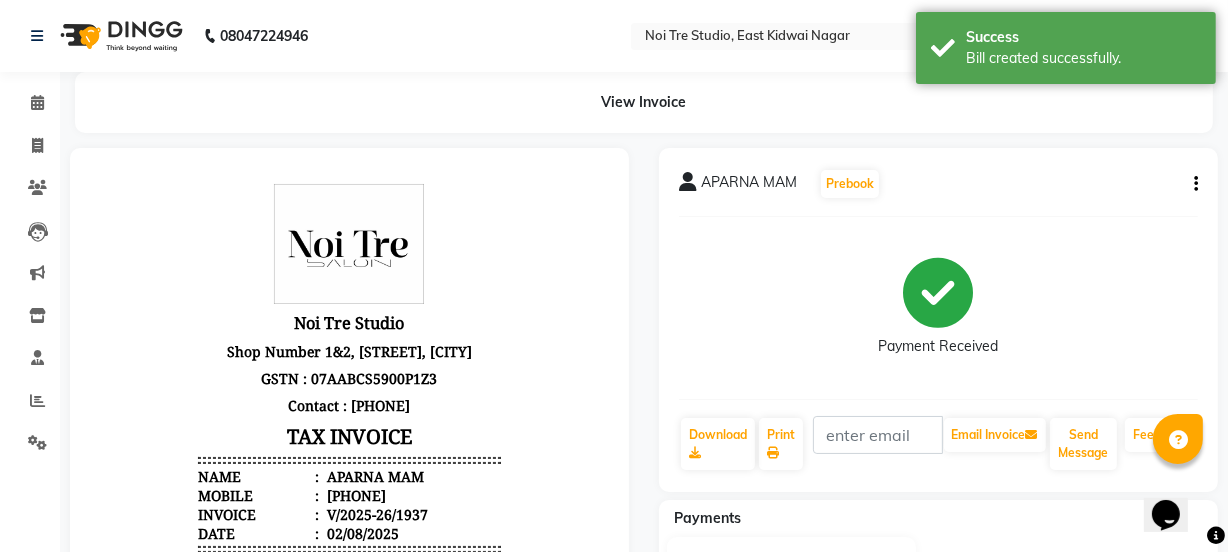 scroll, scrollTop: 0, scrollLeft: 0, axis: both 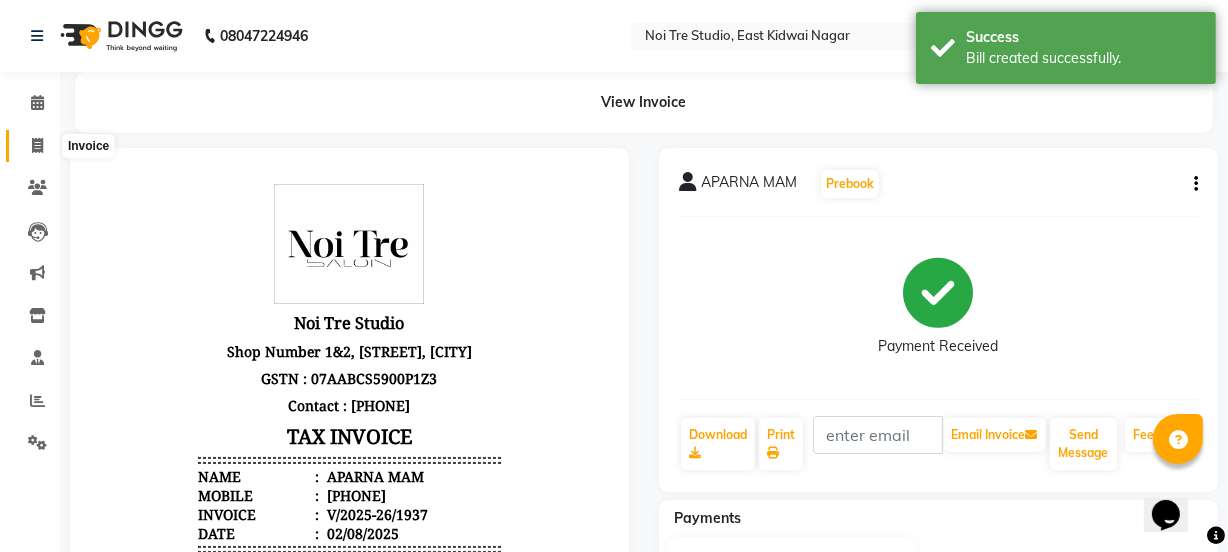 click 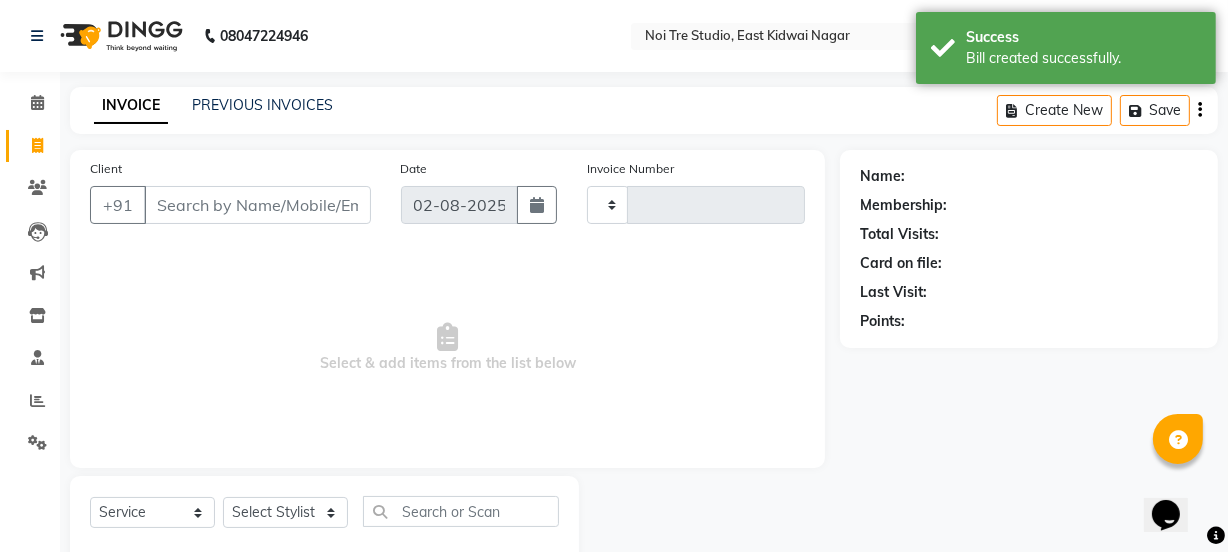 type on "1938" 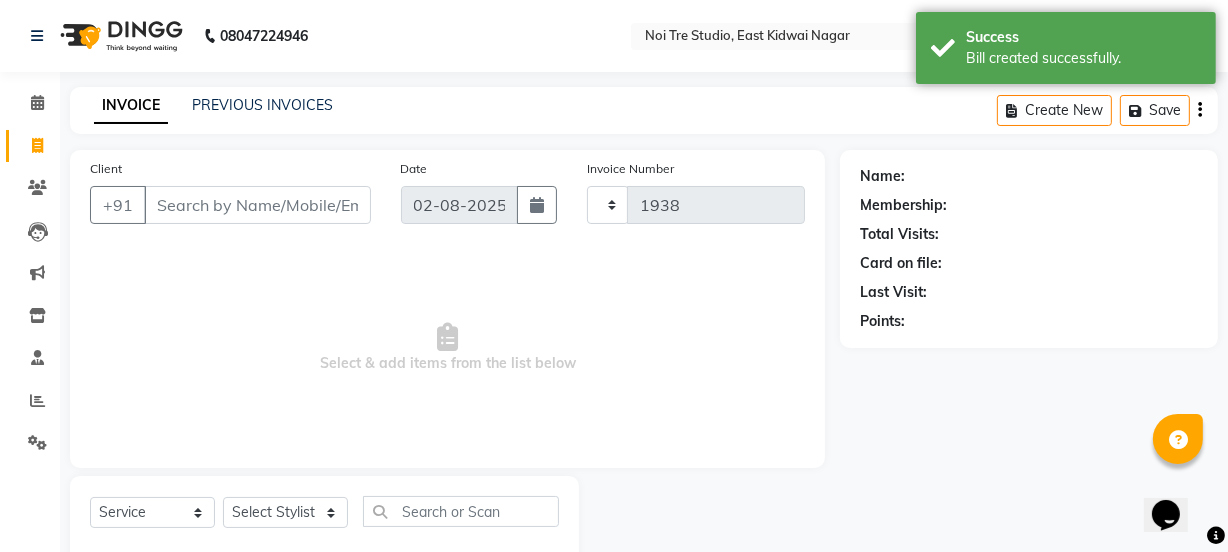scroll, scrollTop: 50, scrollLeft: 0, axis: vertical 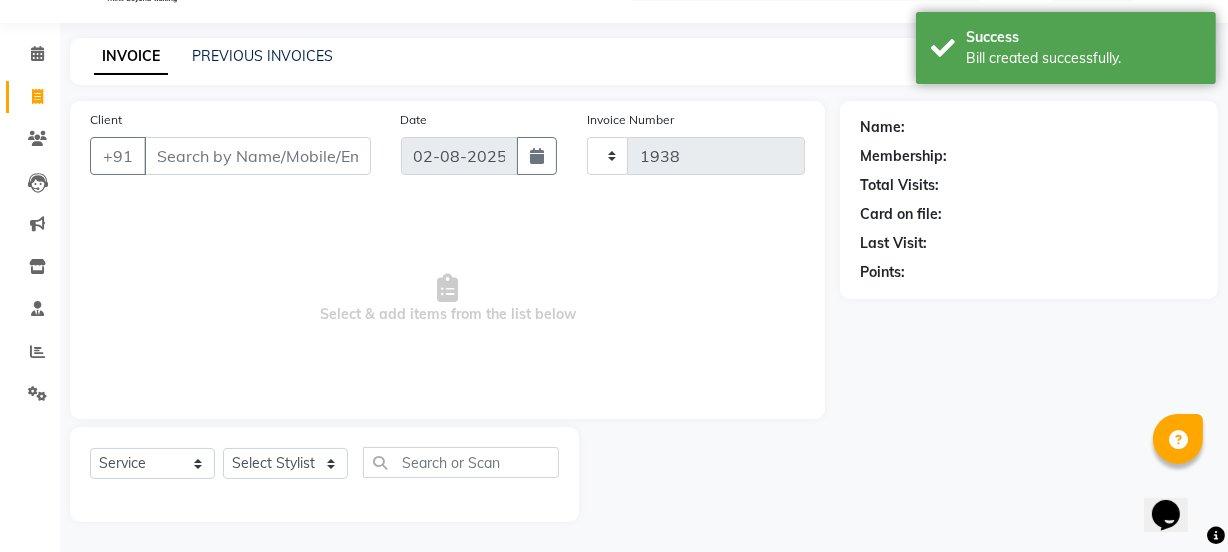 select on "4884" 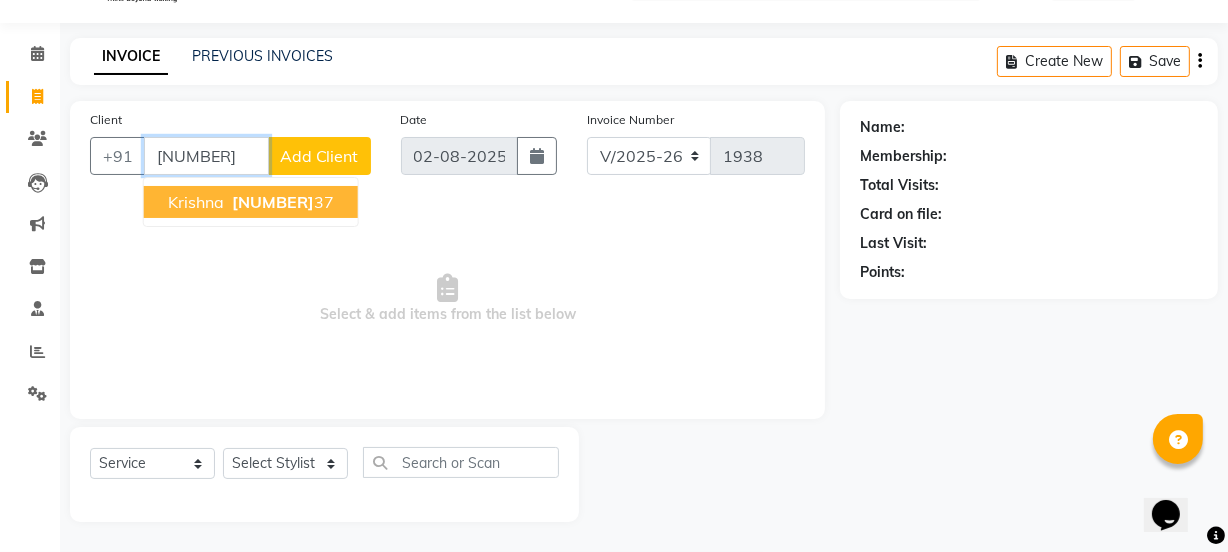 click on "krishna" at bounding box center [196, 202] 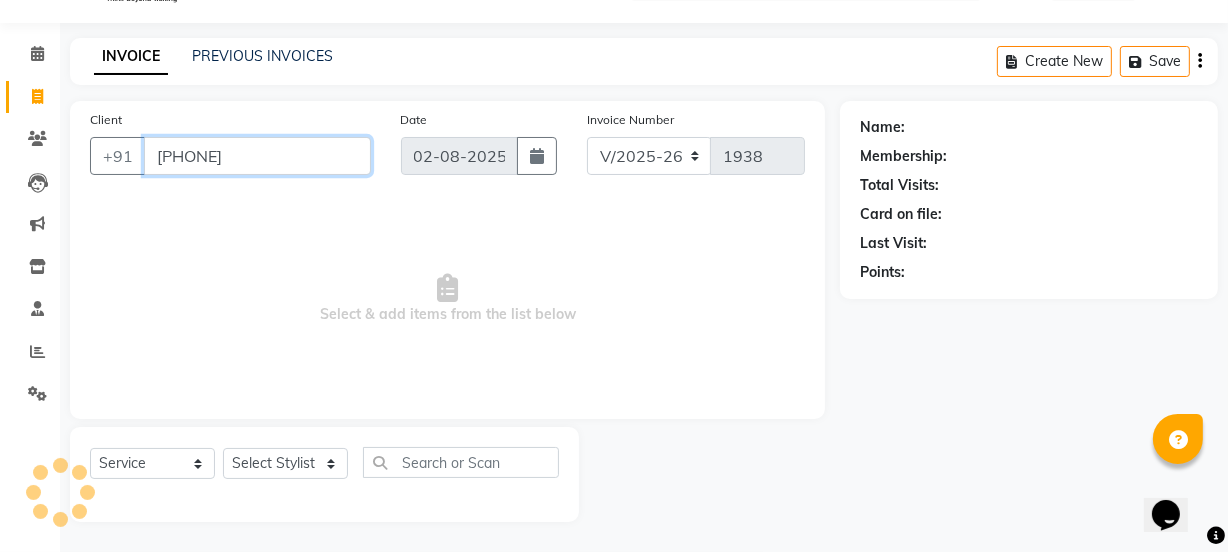 type on "[PHONE]" 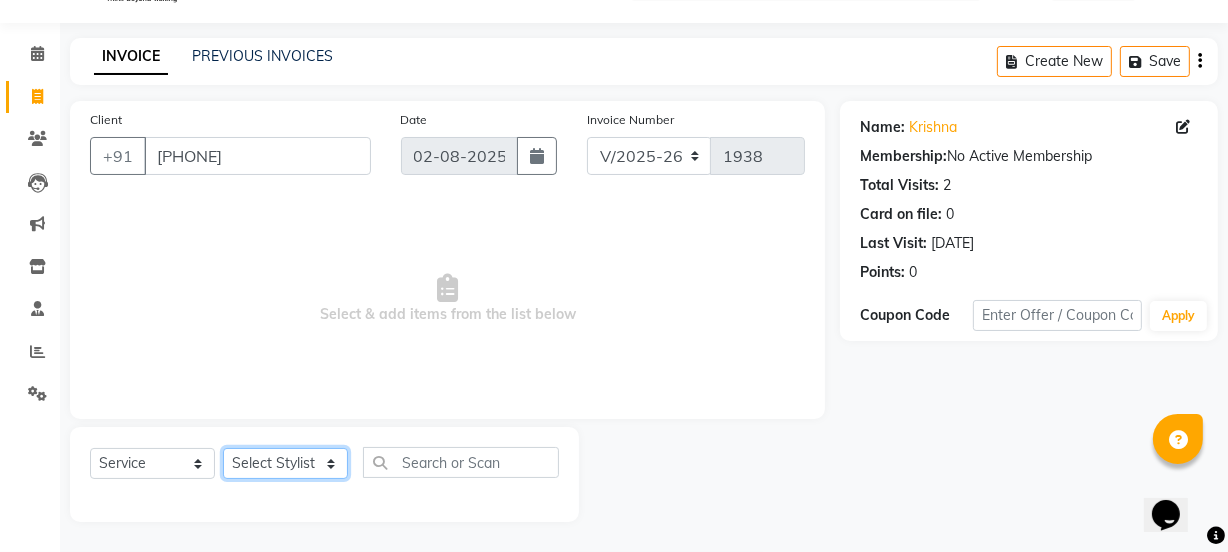 click on "Select Stylist [FIRST] [LAST] [FIRST] [LAST] [FIRST] [LAST] [FIRST] [LAST] [FIRST] [LAST] [FIRST] [LAST] [FIRST] [LAST] [FIRST] [LAST] [FIRST] [LAST] [FIRST] [LAST] [FIRST] [LAST] [FIRST] [LAST] [FIRST] [LAST] [FIRST] [LAST] [FIRST] [LAST] [FIRST] [LAST] [FIRST] [LAST] [FIRST] [LAST] [FIRST] [LAST] [FIRST] [LAST] [FIRST] [LAST] [FIRST] [LAST] [FIRST] [LAST] [FIRST] [LAST] [FIRST] [LAST] [FIRST] [LAST]" 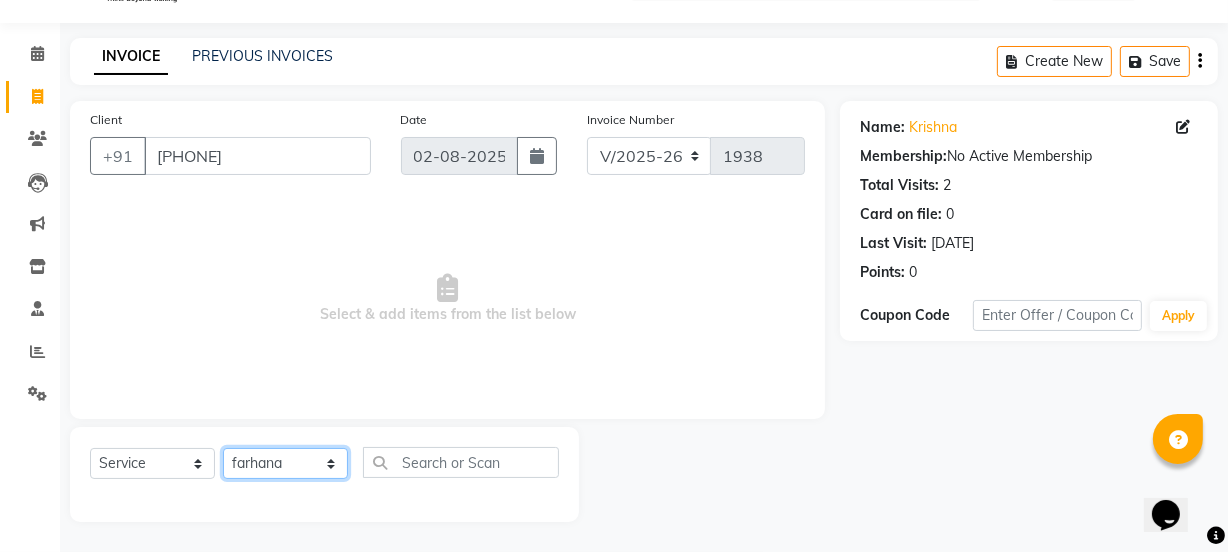 click on "Select Stylist [FIRST] [LAST] [FIRST] [LAST] [FIRST] [LAST] [FIRST] [LAST] [FIRST] [LAST] [FIRST] [LAST] [FIRST] [LAST] [FIRST] [LAST] [FIRST] [LAST] [FIRST] [LAST] [FIRST] [LAST] [FIRST] [LAST] [FIRST] [LAST] [FIRST] [LAST] [FIRST] [LAST] [FIRST] [LAST] [FIRST] [LAST] [FIRST] [LAST] [FIRST] [LAST] [FIRST] [LAST] [FIRST] [LAST] [FIRST] [LAST] [FIRST] [LAST] [FIRST] [LAST] [FIRST] [LAST] [FIRST] [LAST]" 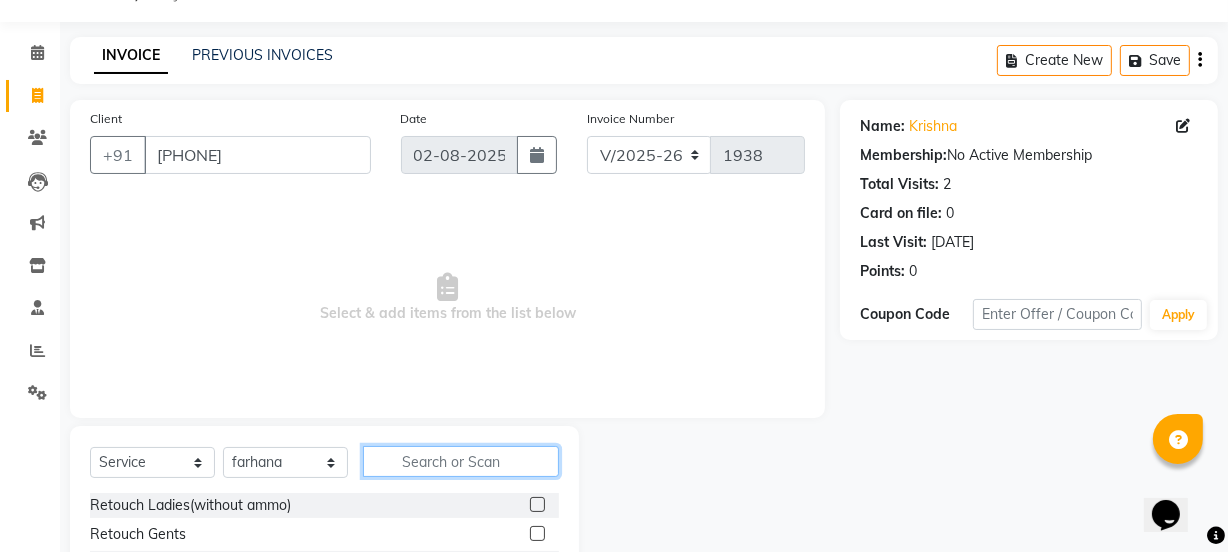 click 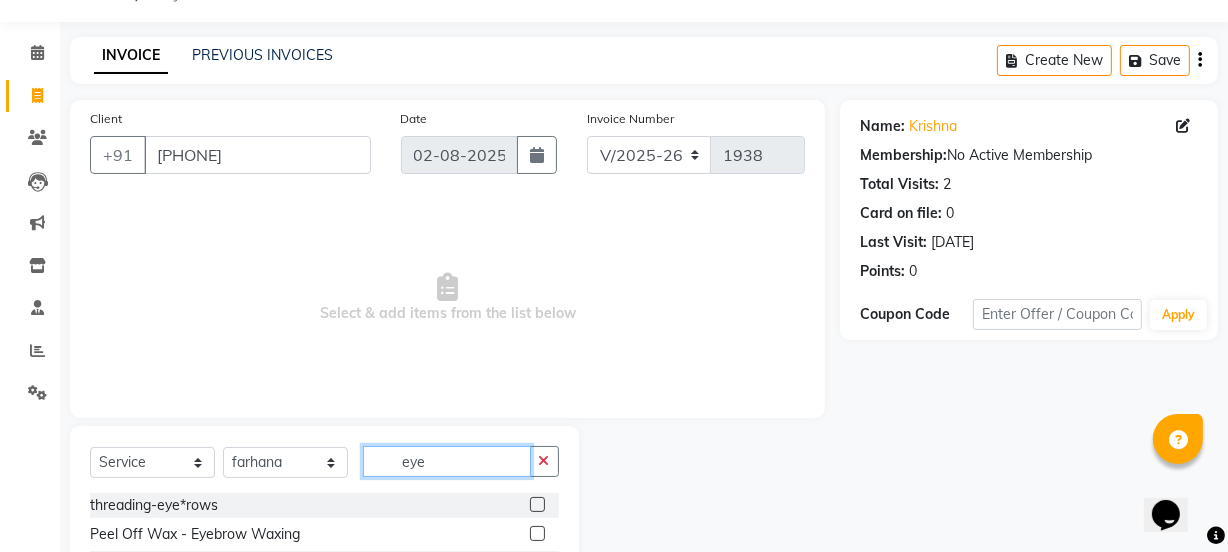 scroll, scrollTop: 136, scrollLeft: 0, axis: vertical 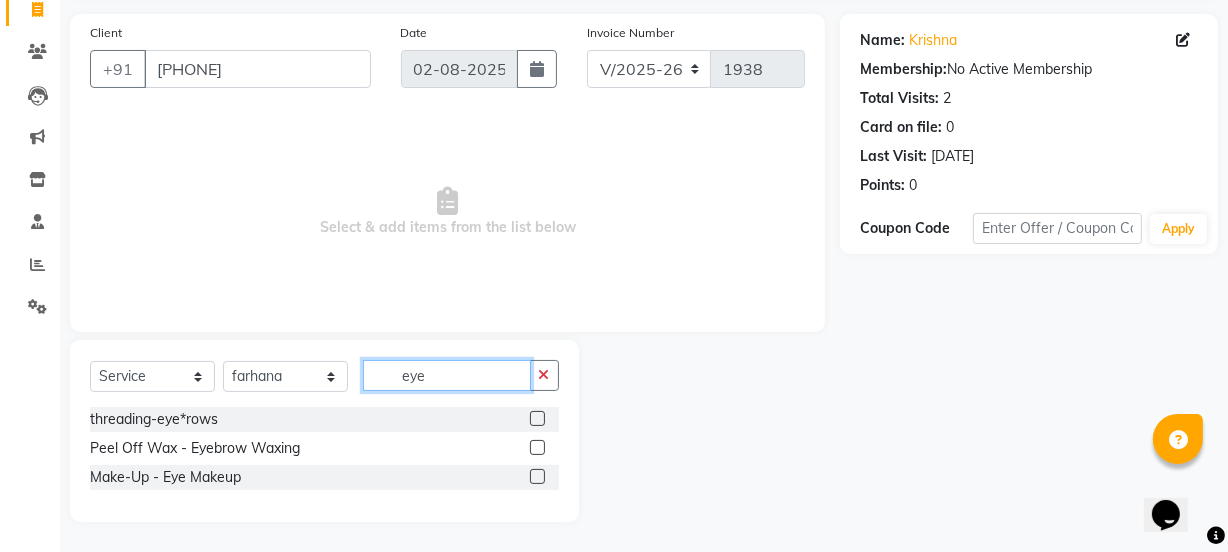 type on "eye" 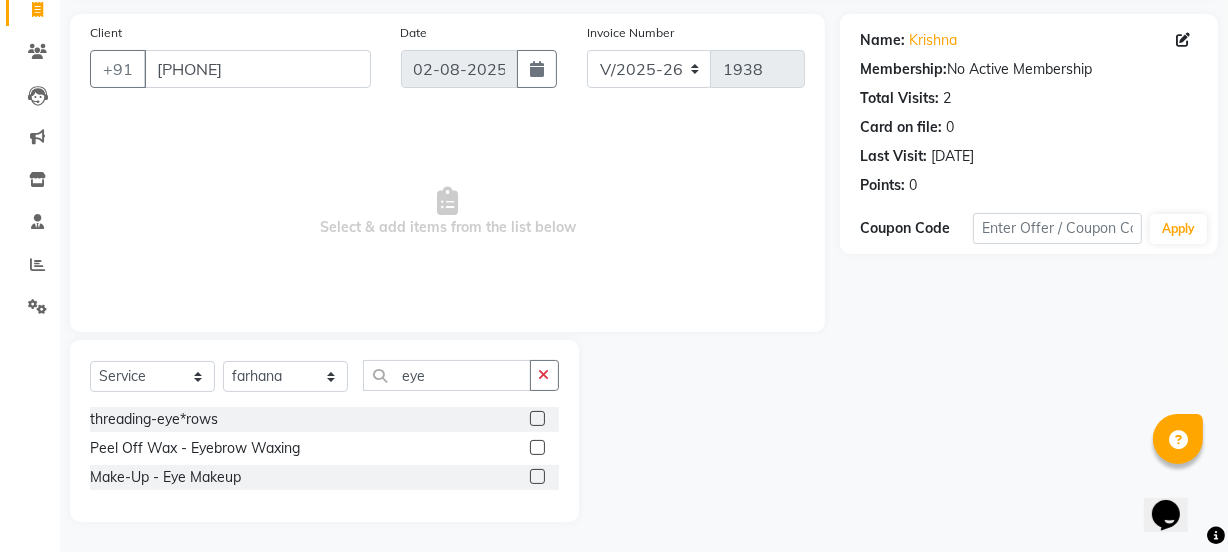 click 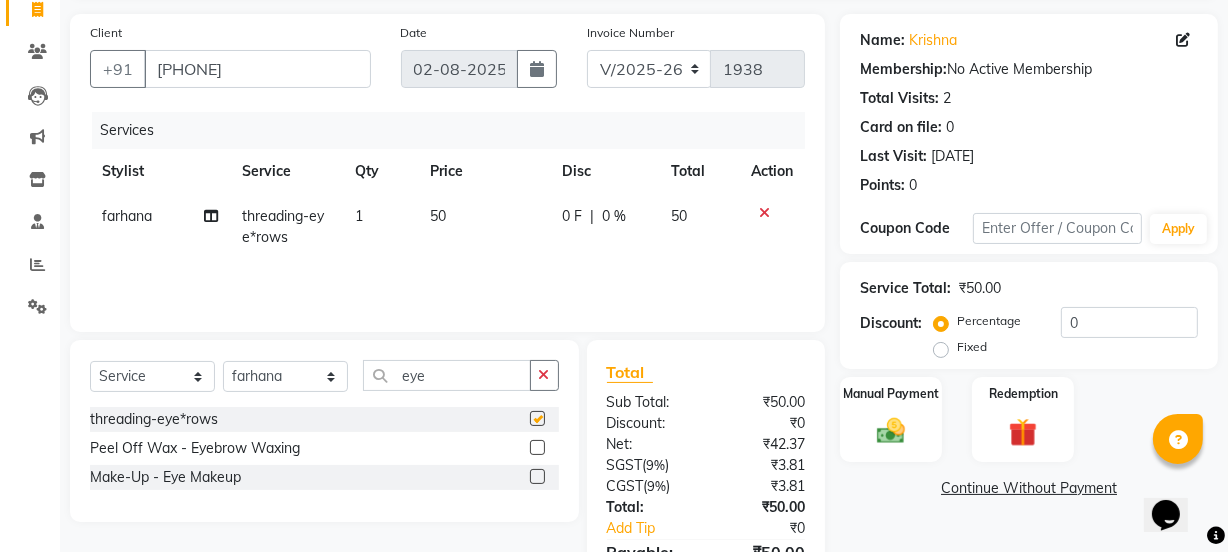 checkbox on "false" 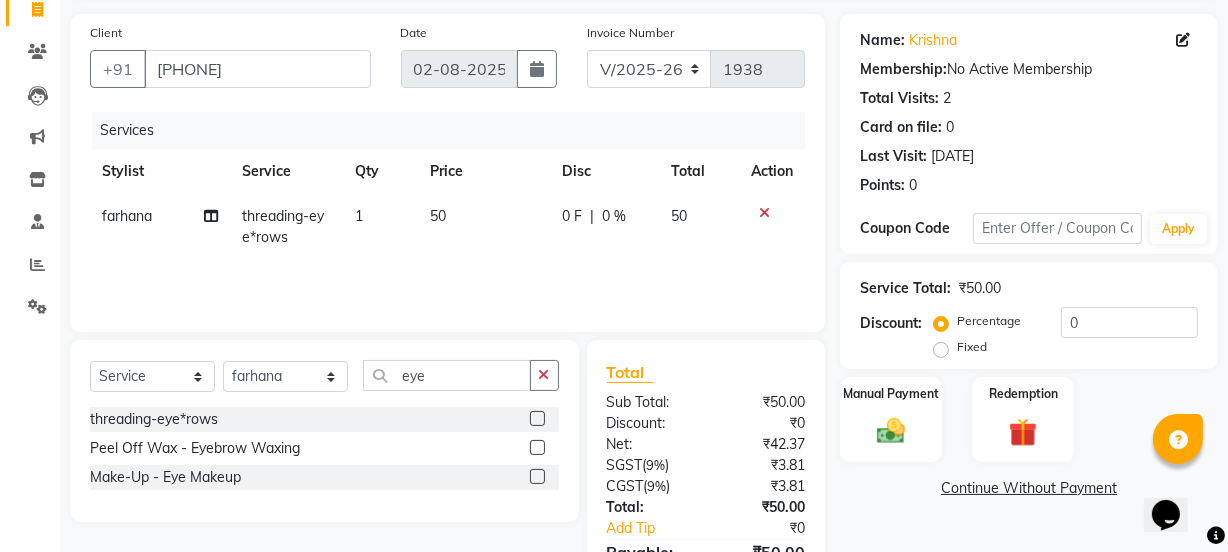 click on "1" 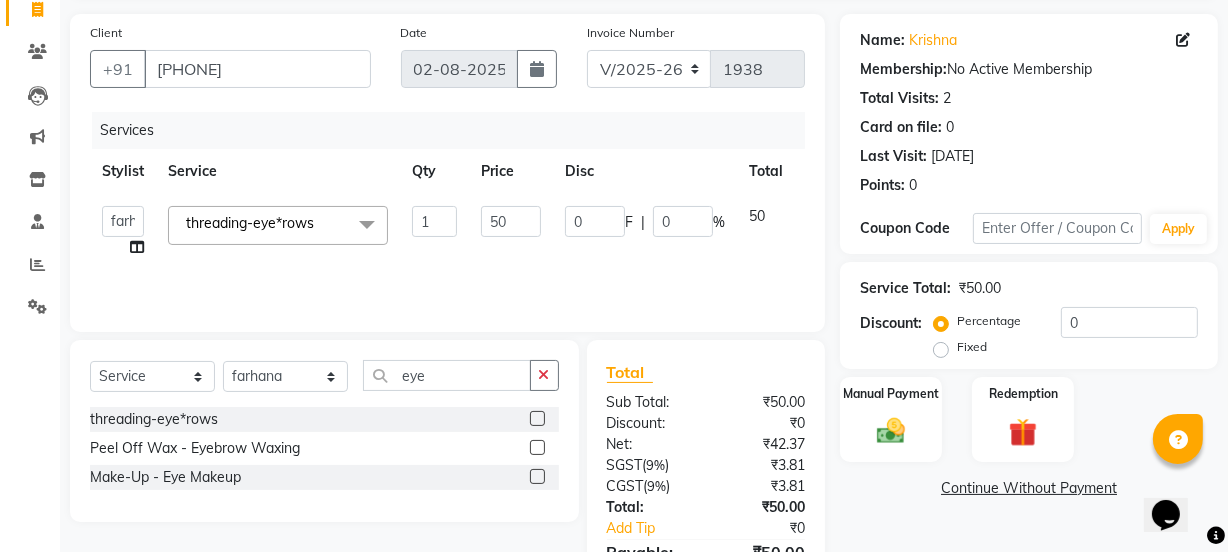 click 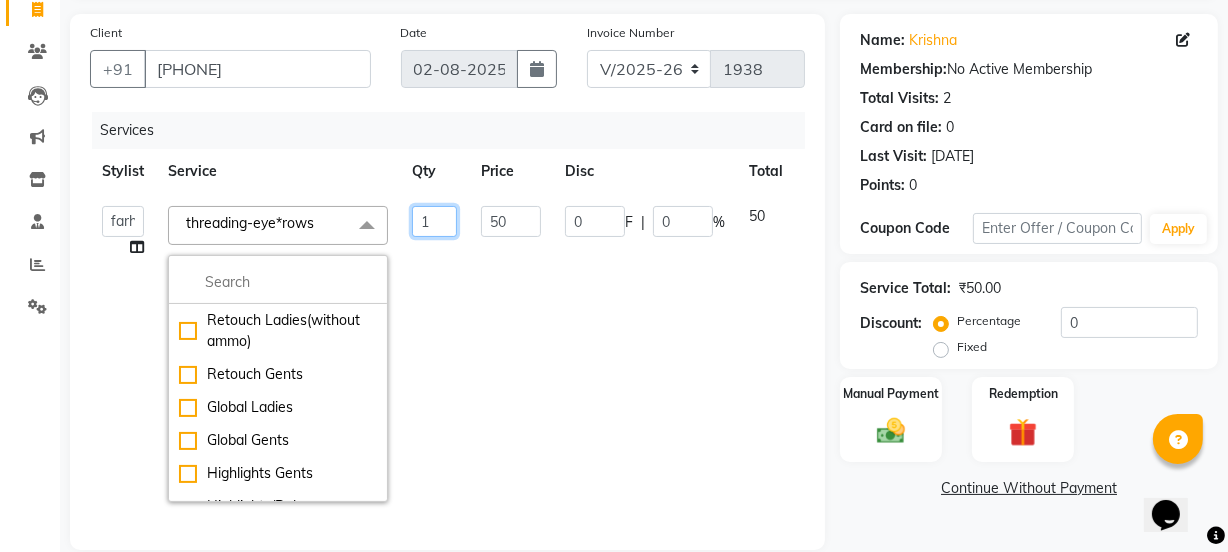 click on "1" 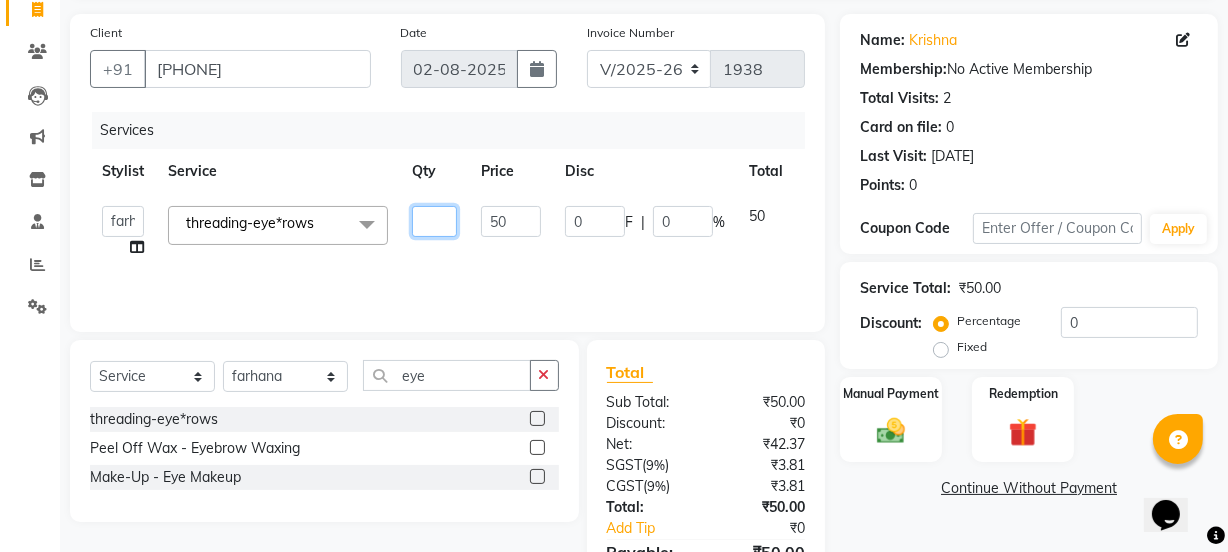 type on "4" 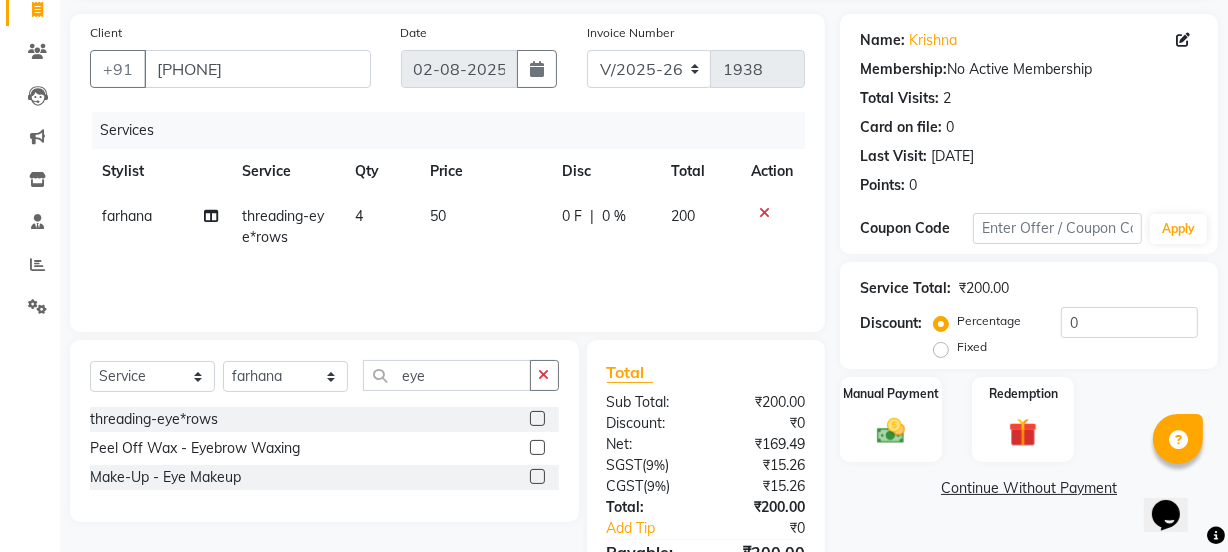 click on "50" 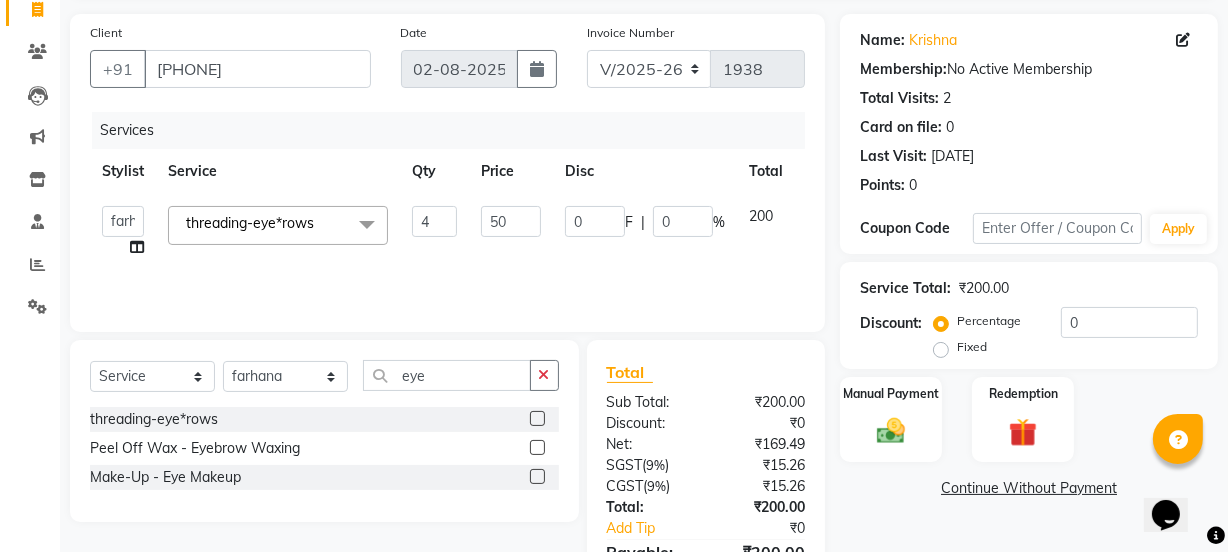 click on "50" 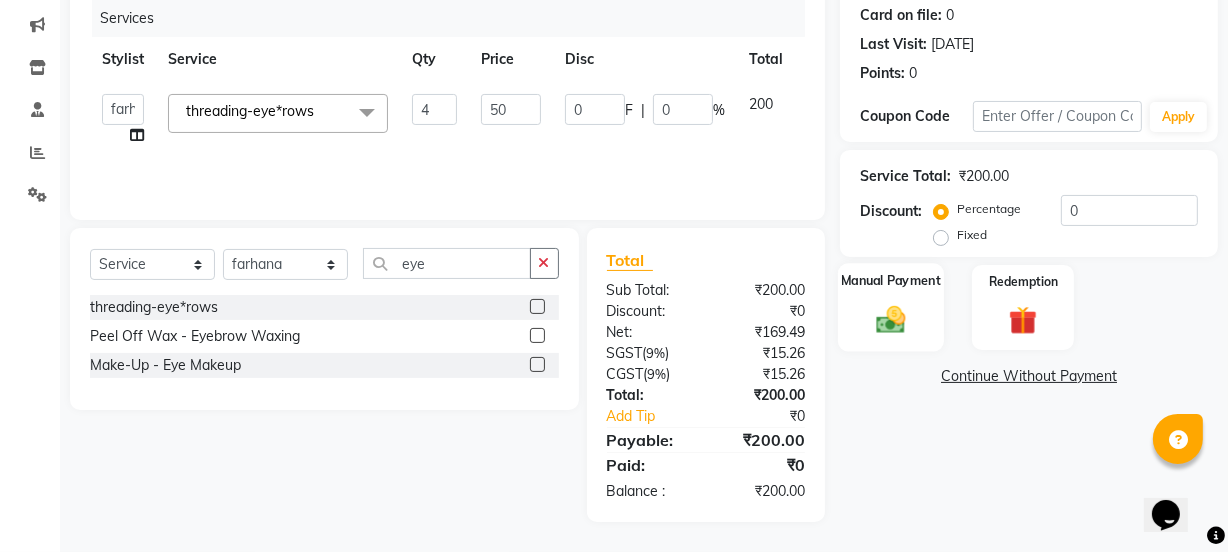 click 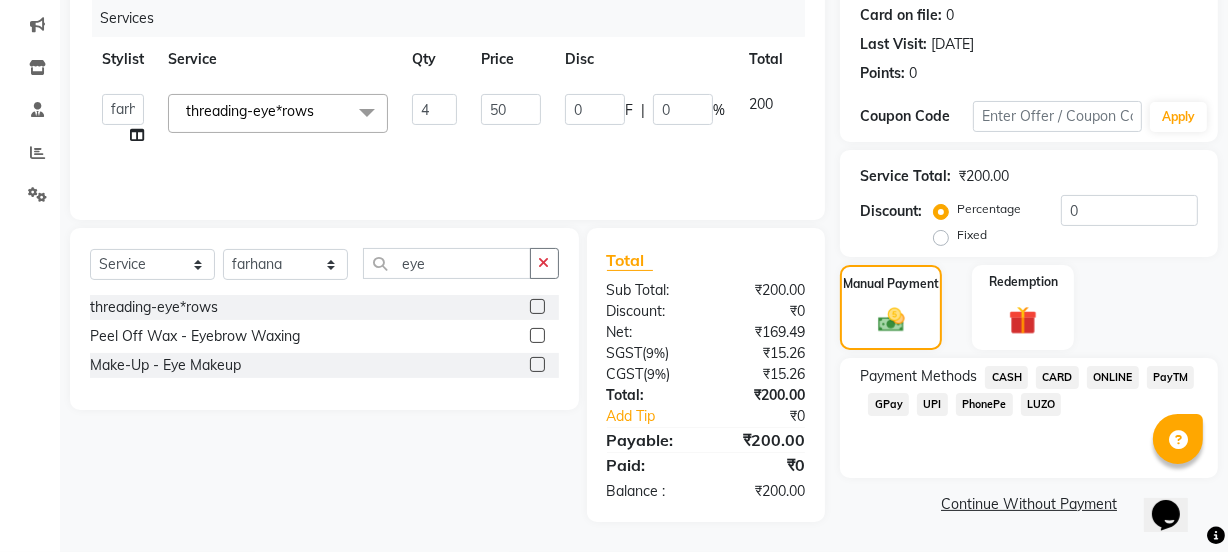 click on "CASH" 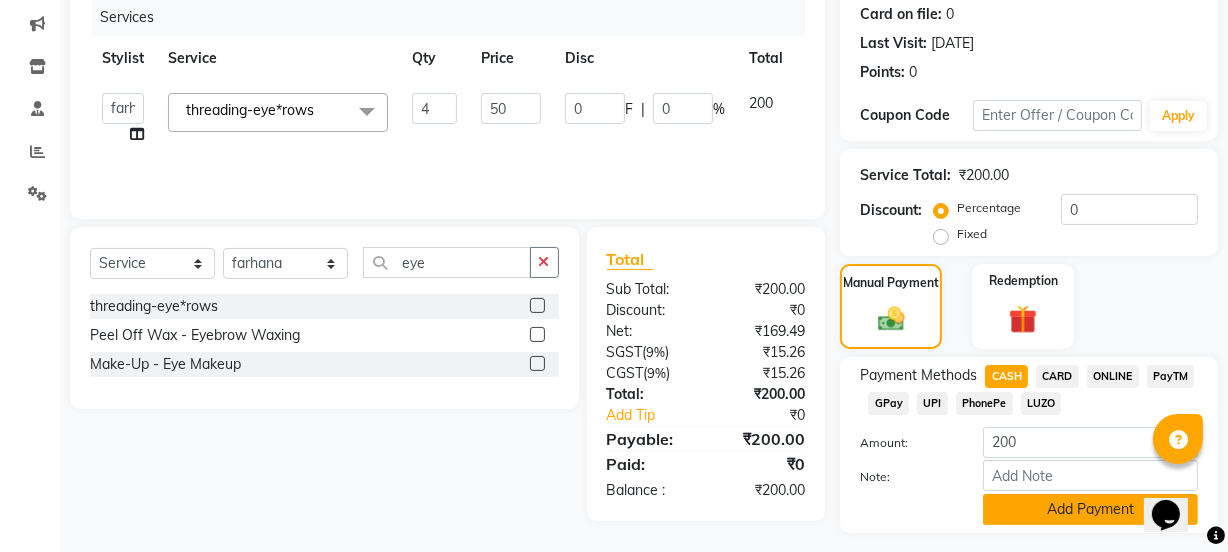click on "Add Payment" 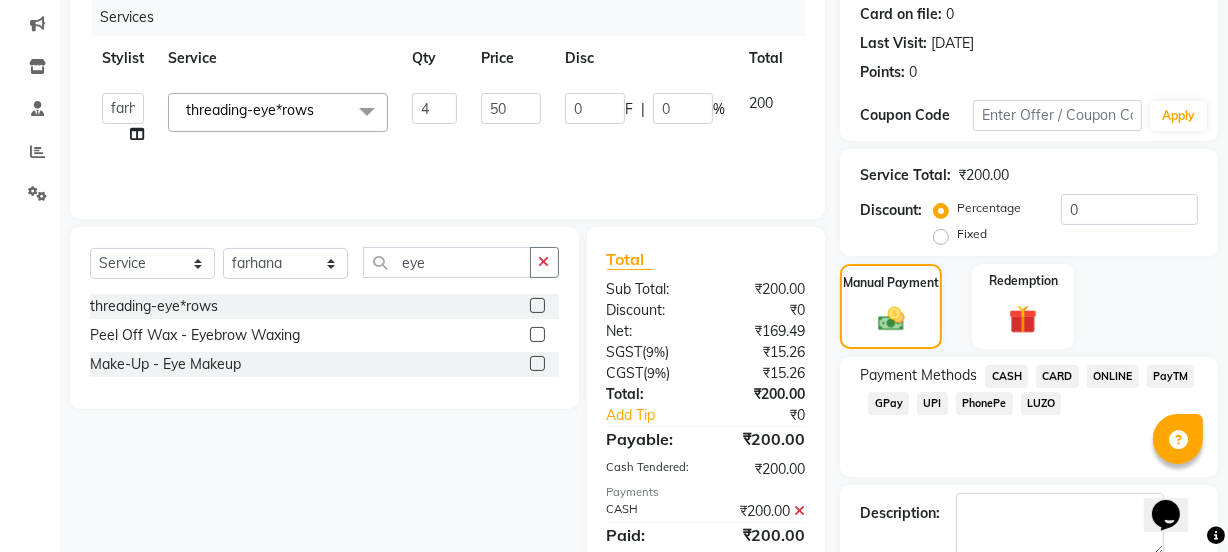 scroll, scrollTop: 357, scrollLeft: 0, axis: vertical 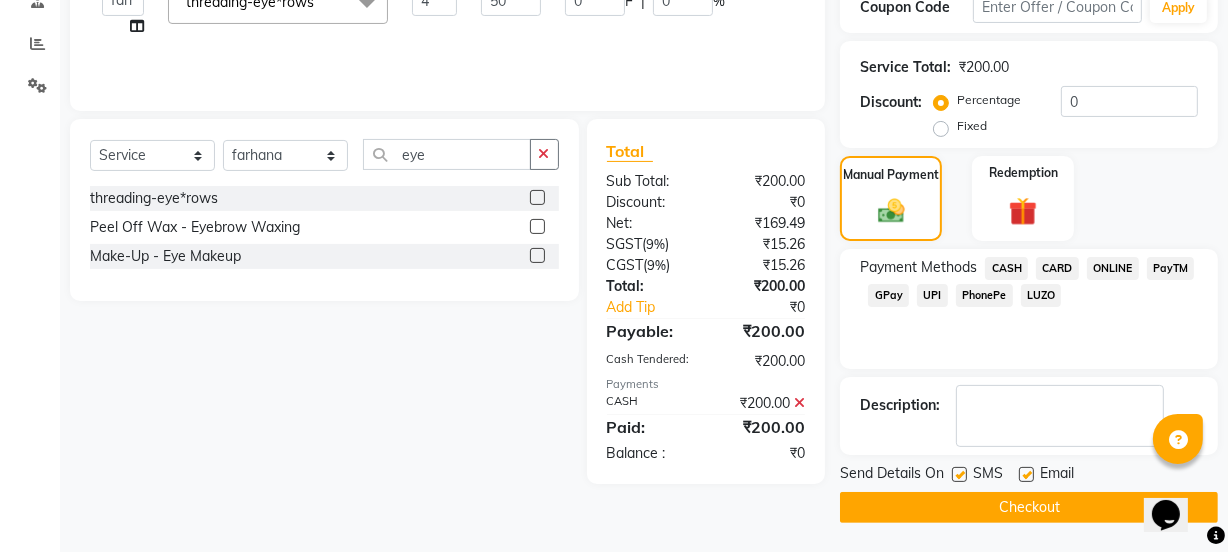 click 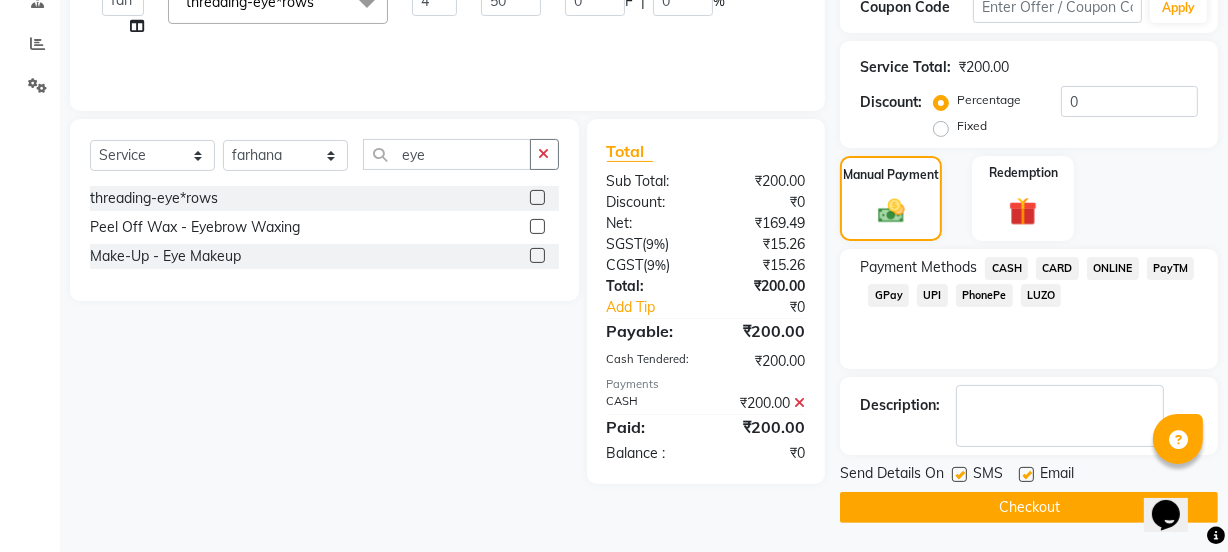 click at bounding box center (1025, 475) 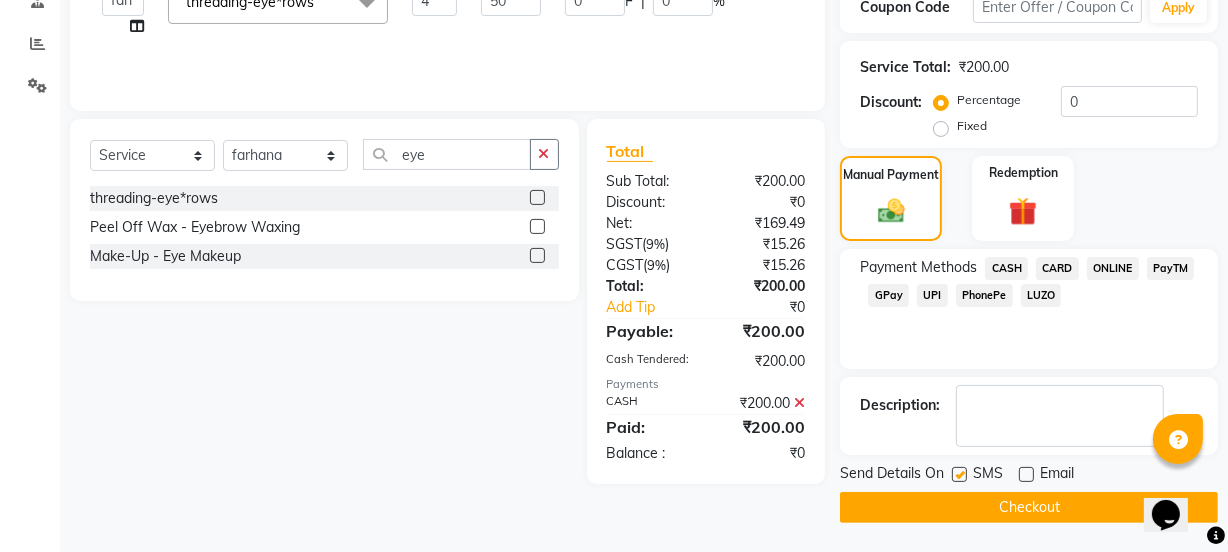 click 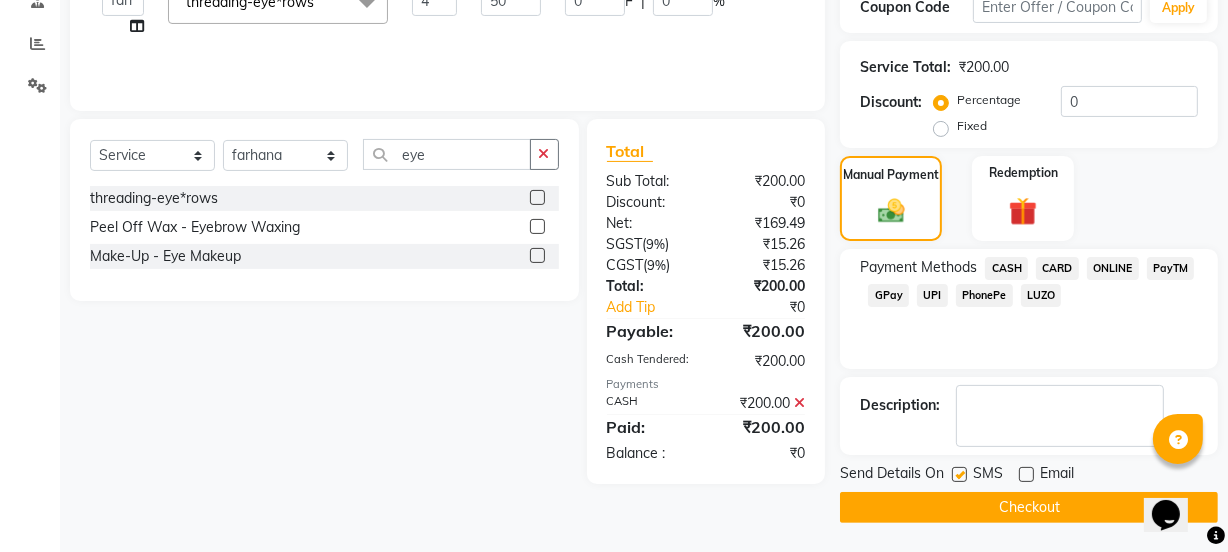 click at bounding box center (958, 475) 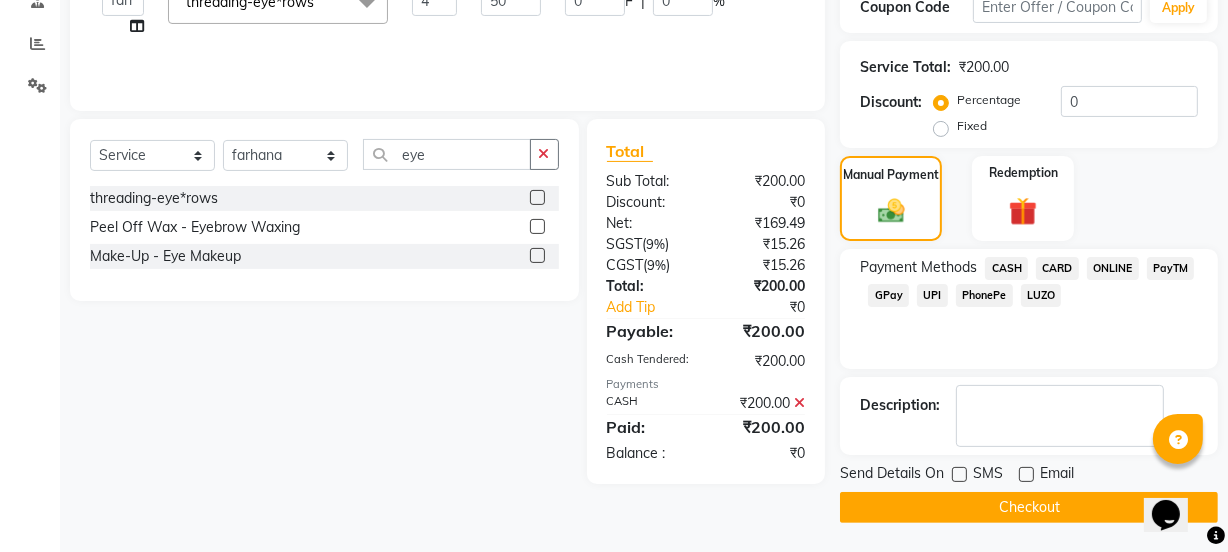 click on "Send Details On SMS Email  Checkout" 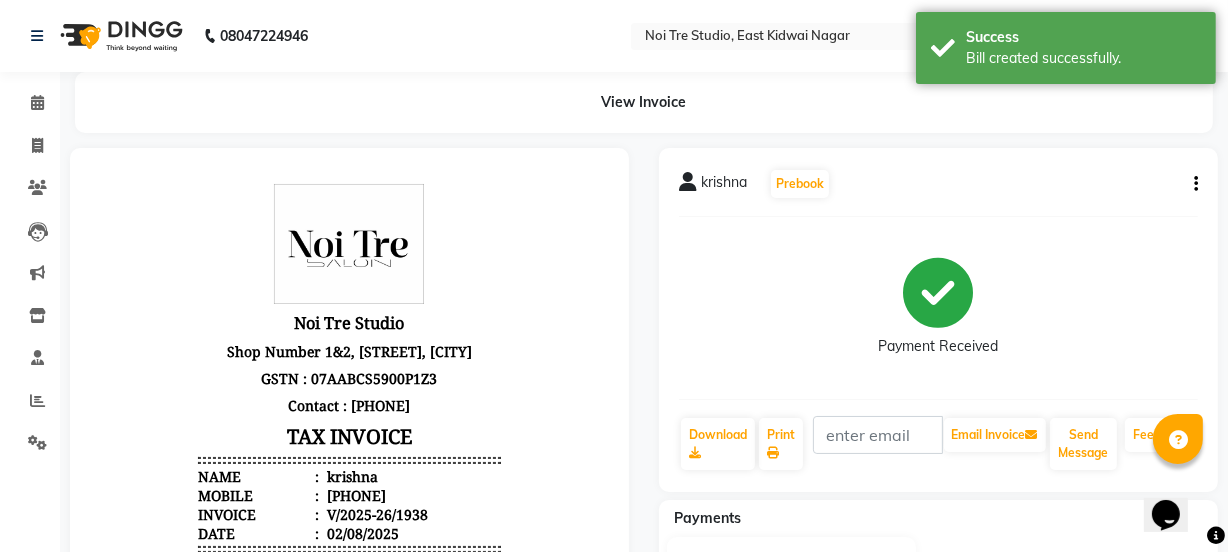 scroll, scrollTop: 0, scrollLeft: 0, axis: both 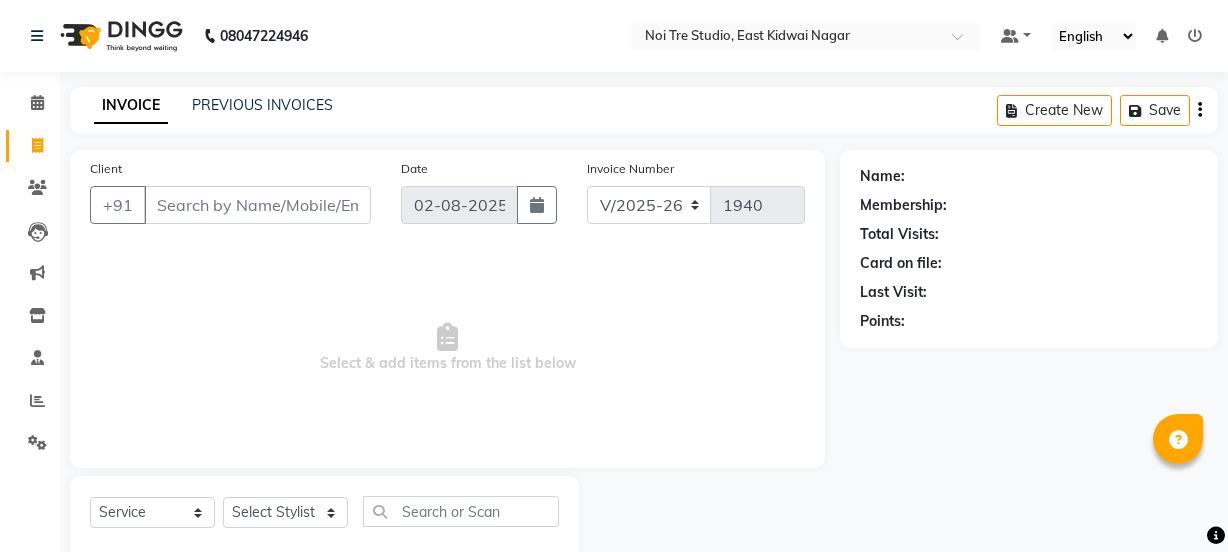 select on "4884" 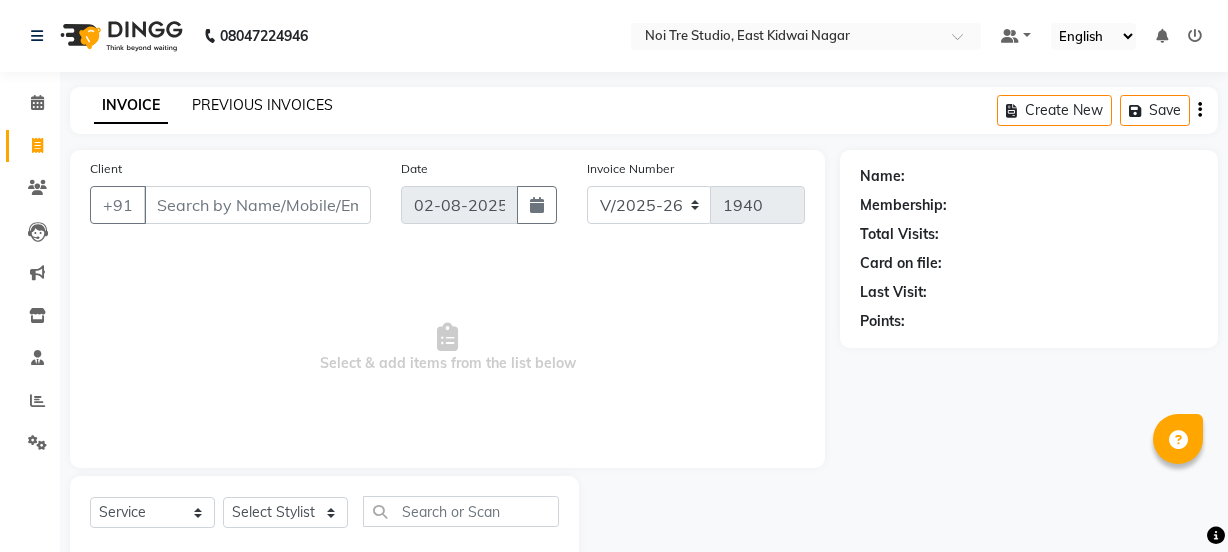 scroll, scrollTop: 0, scrollLeft: 0, axis: both 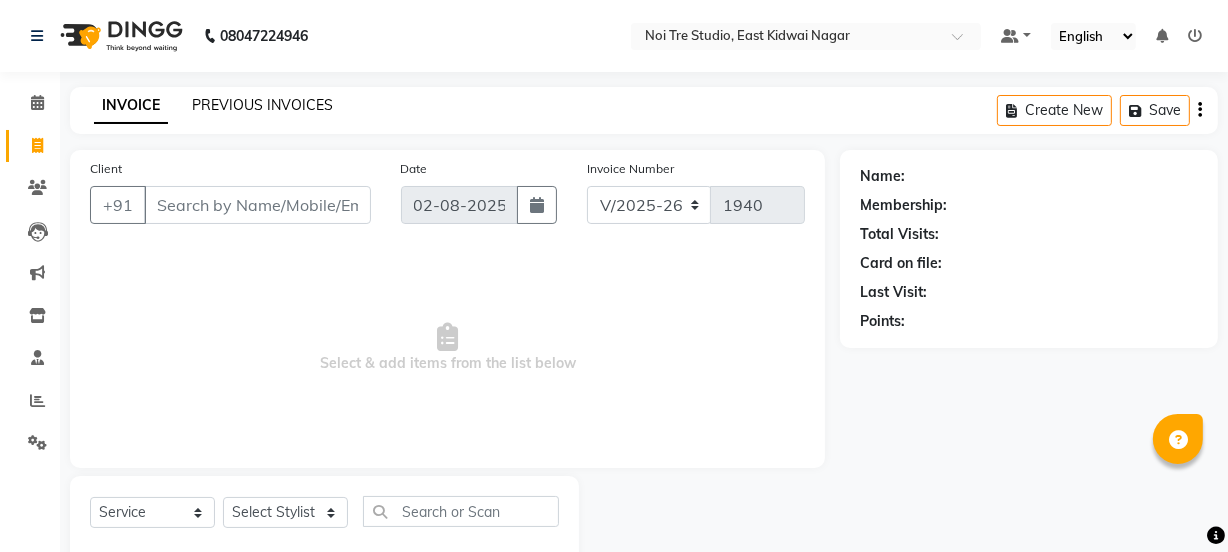 click on "PREVIOUS INVOICES" 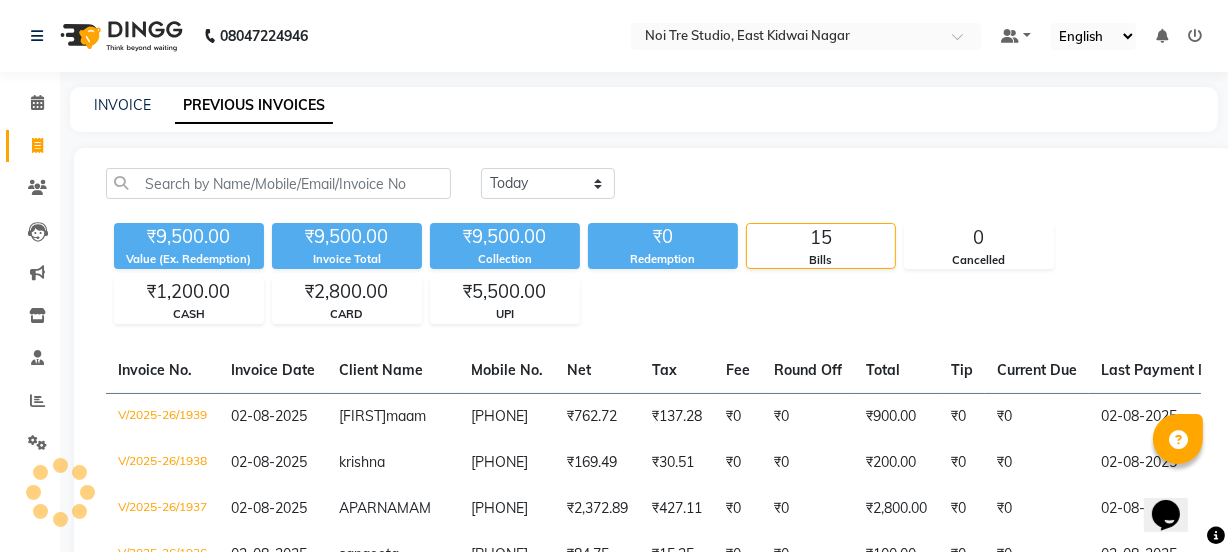 scroll, scrollTop: 0, scrollLeft: 0, axis: both 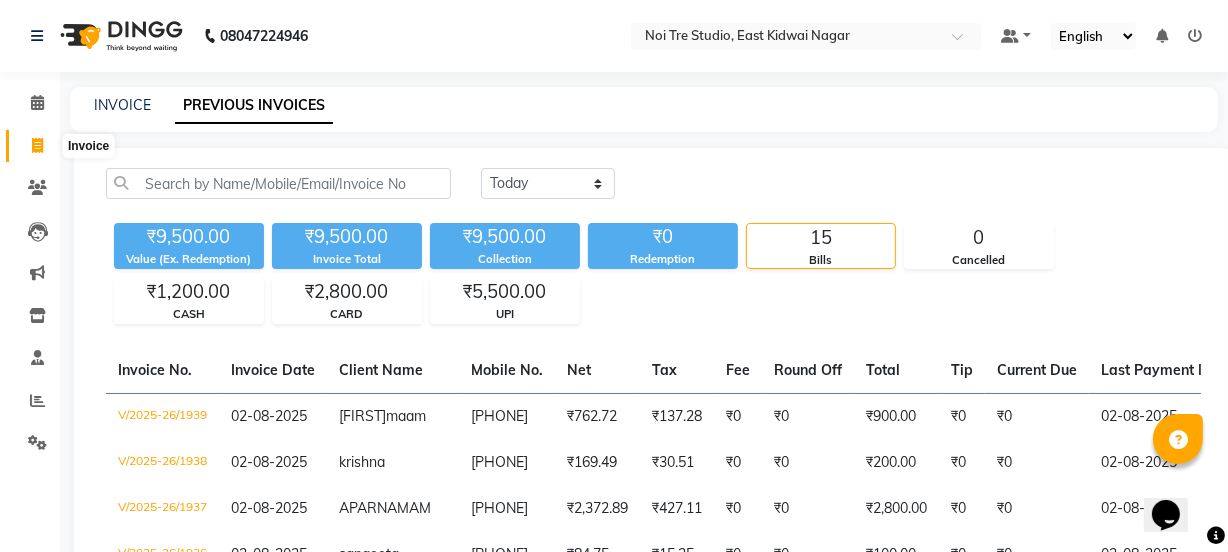 click 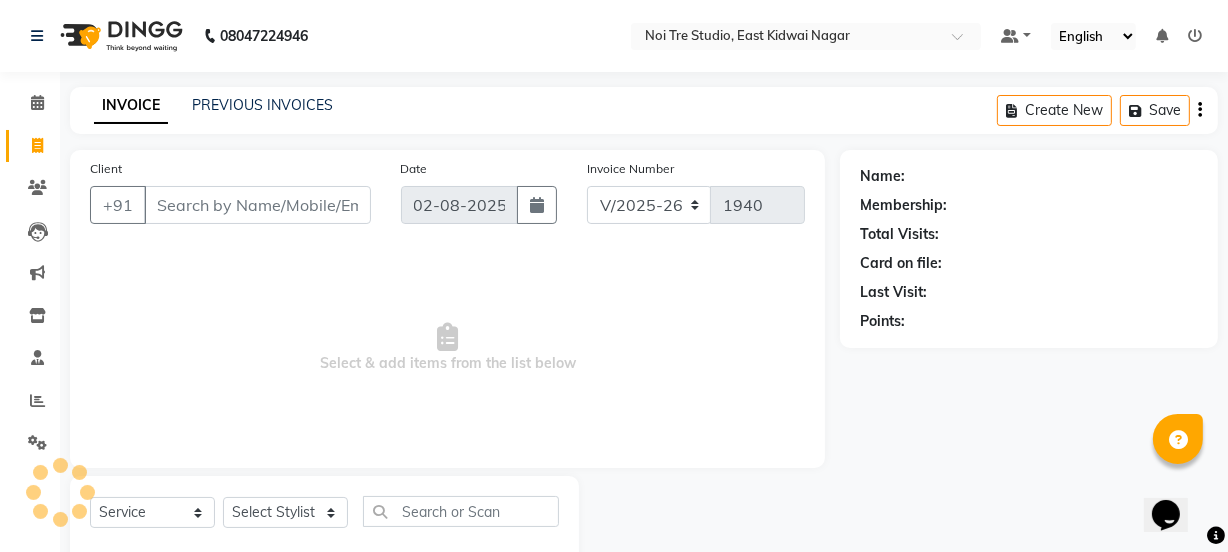 scroll, scrollTop: 50, scrollLeft: 0, axis: vertical 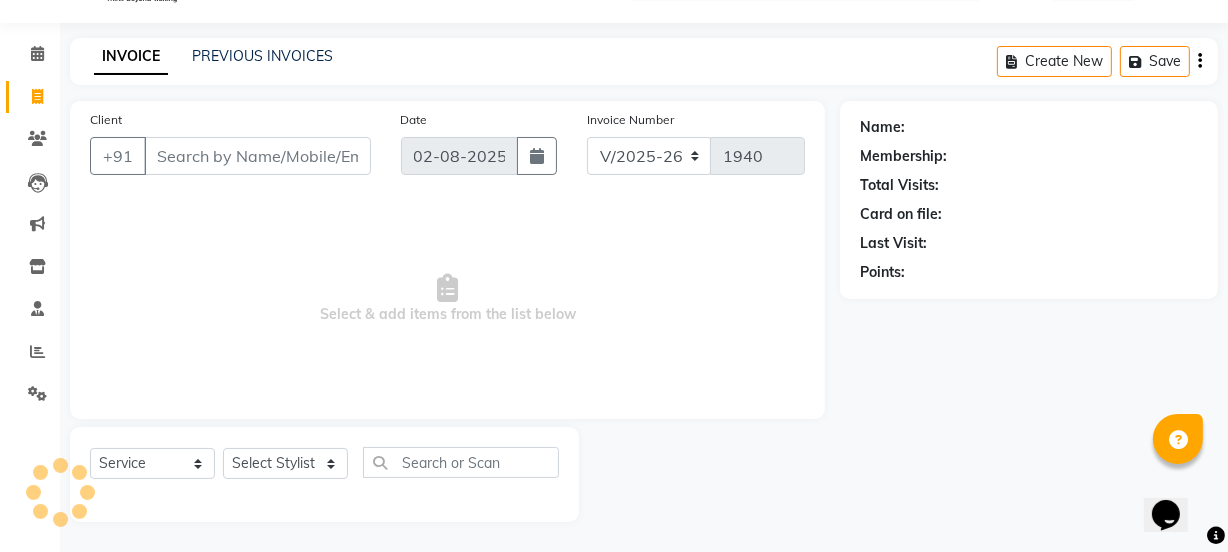 click on "Client" at bounding box center (257, 156) 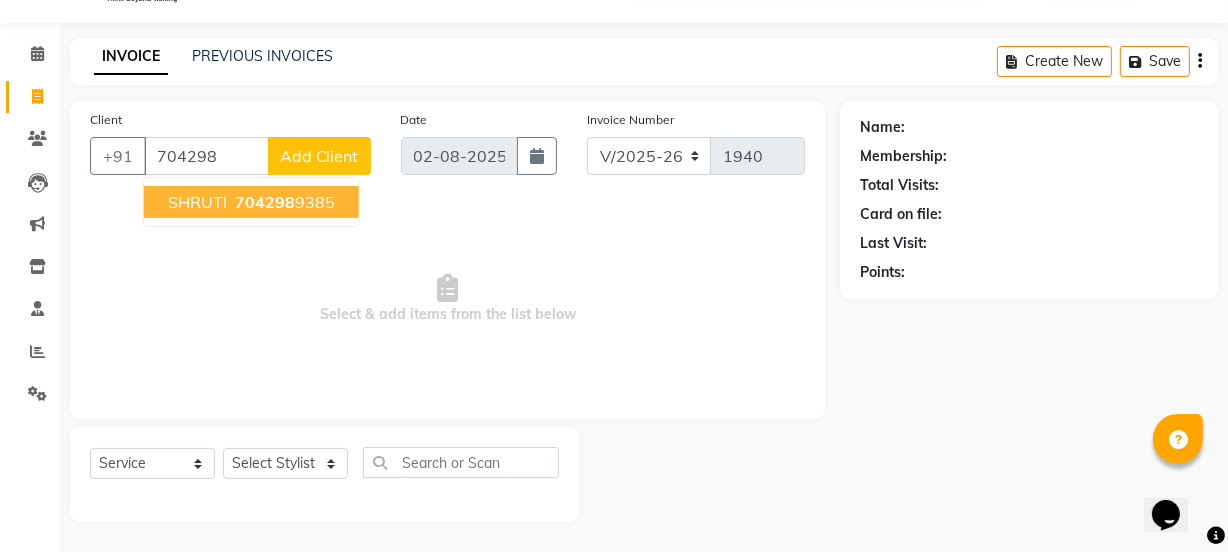 click on "704298" at bounding box center (265, 202) 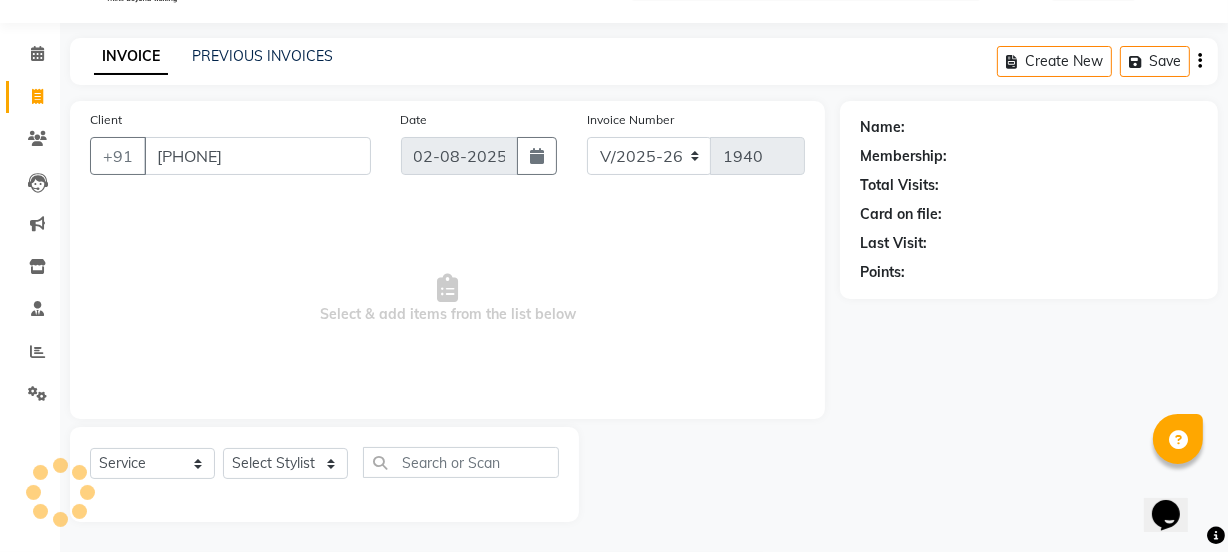 type on "[PHONE]" 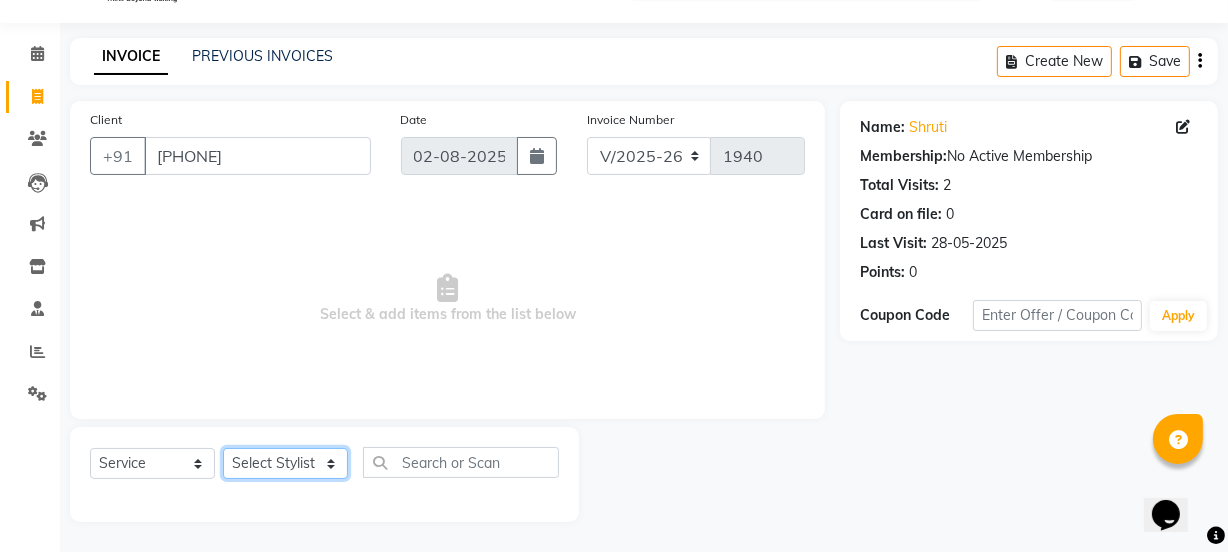 click on "Select Stylist [FIRST] [LAST] [FIRST] [LAST] [FIRST] [LAST] [FIRST] [LAST] [FIRST] [LAST] [FIRST] [LAST] [FIRST] [LAST] [FIRST] [LAST] [FIRST] [LAST] [FIRST] [LAST] [FIRST] [LAST] [FIRST] [LAST] [FIRST] [LAST] [FIRST] [LAST] [FIRST] [LAST] [FIRST] [LAST] [FIRST] [LAST] [FIRST] [LAST] [FIRST] [LAST] [FIRST] [LAST] [FIRST] [LAST] [FIRST] [LAST] [FIRST] [LAST] [FIRST] [LAST] [FIRST] [LAST] [FIRST] [LAST]" 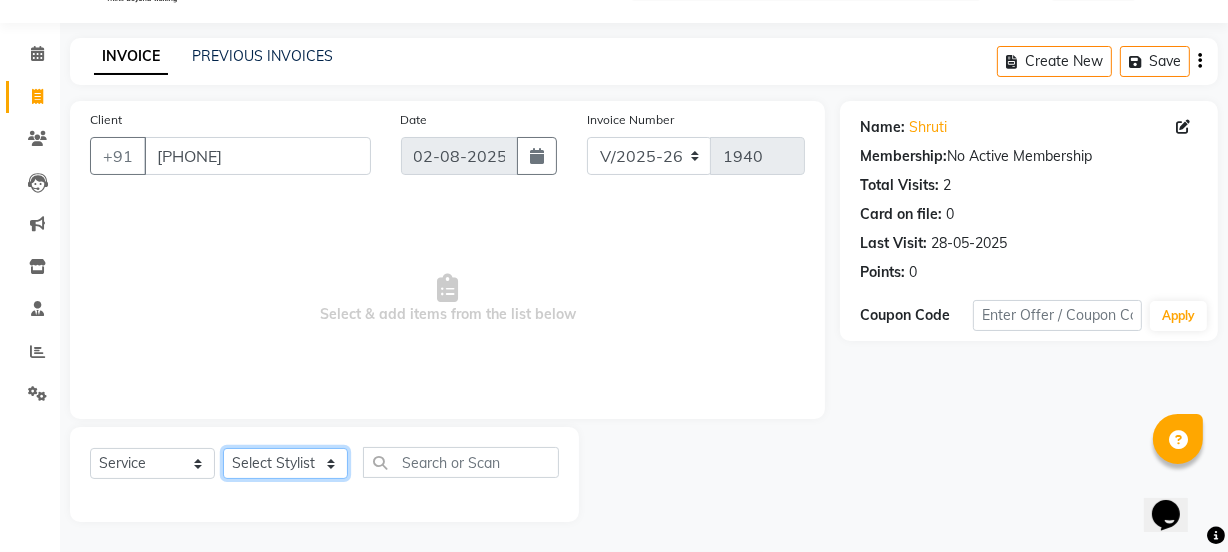 select on "36851" 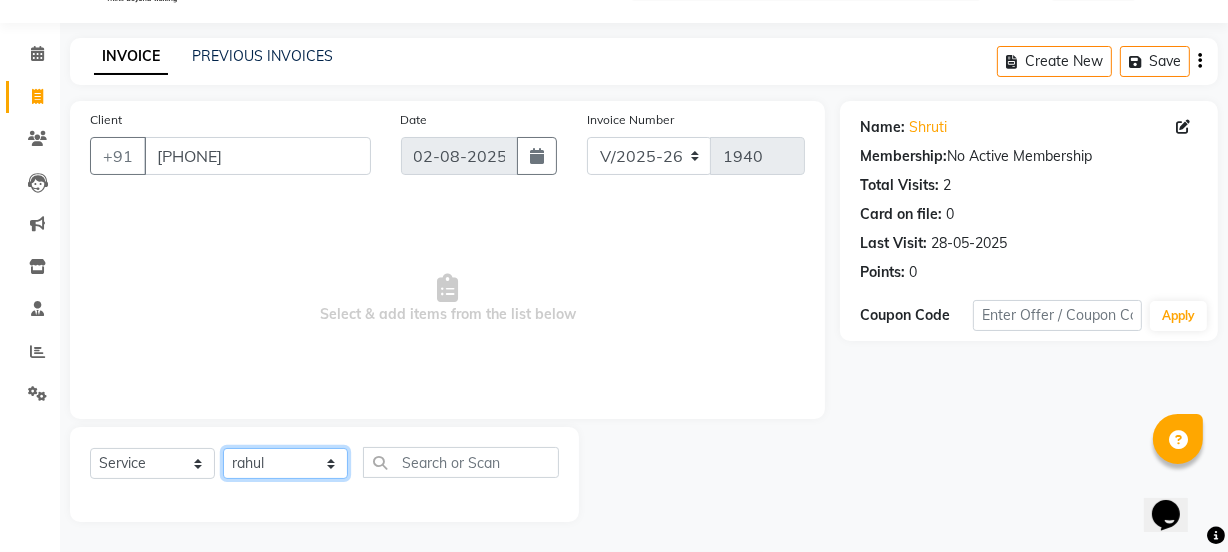 click on "Select Stylist [FIRST] [LAST] [FIRST] [LAST] [FIRST] [LAST] [FIRST] [LAST] [FIRST] [LAST] [FIRST] [LAST] [FIRST] [LAST] [FIRST] [LAST] [FIRST] [LAST] [FIRST] [LAST] [FIRST] [LAST] [FIRST] [LAST] [FIRST] [LAST] [FIRST] [LAST] [FIRST] [LAST] [FIRST] [LAST] [FIRST] [LAST] [FIRST] [LAST] [FIRST] [LAST] [FIRST] [LAST] [FIRST] [LAST] [FIRST] [LAST] [FIRST] [LAST] [FIRST] [LAST] [FIRST] [LAST] [FIRST] [LAST]" 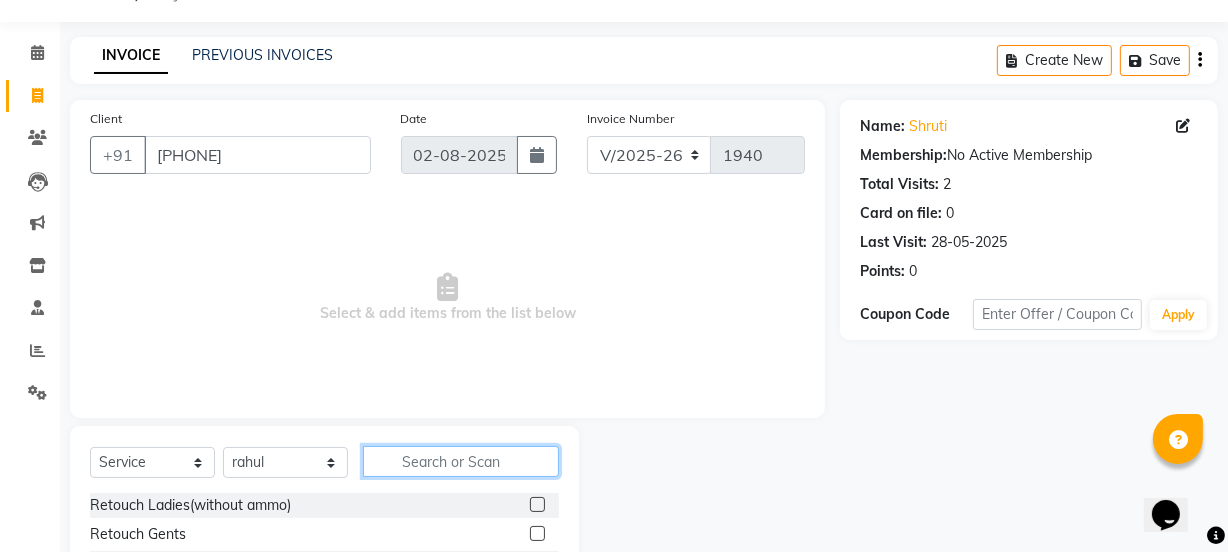 click 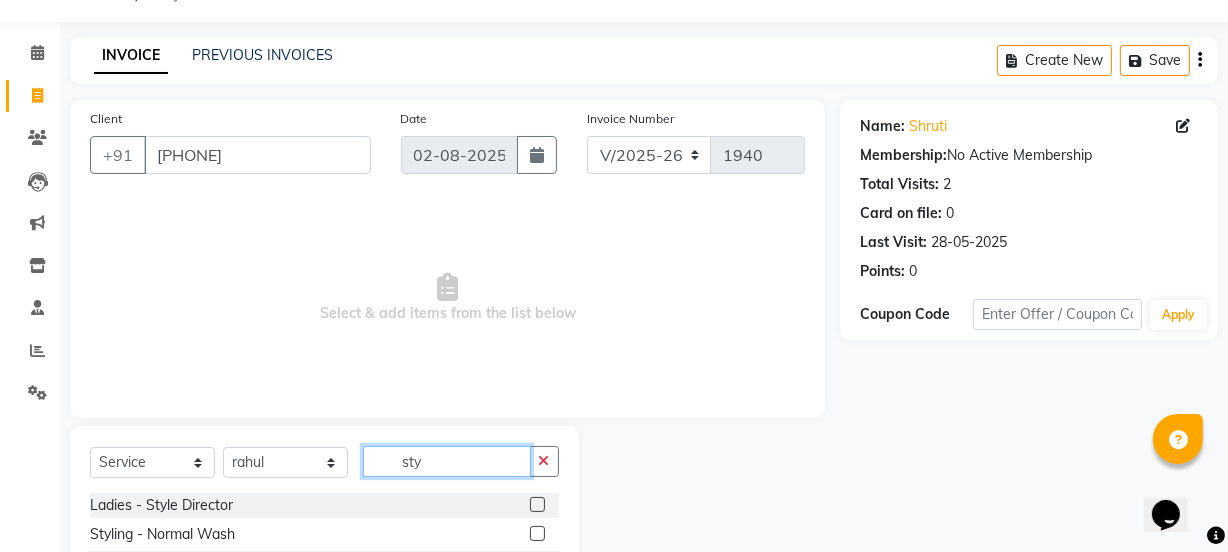 type on "sty" 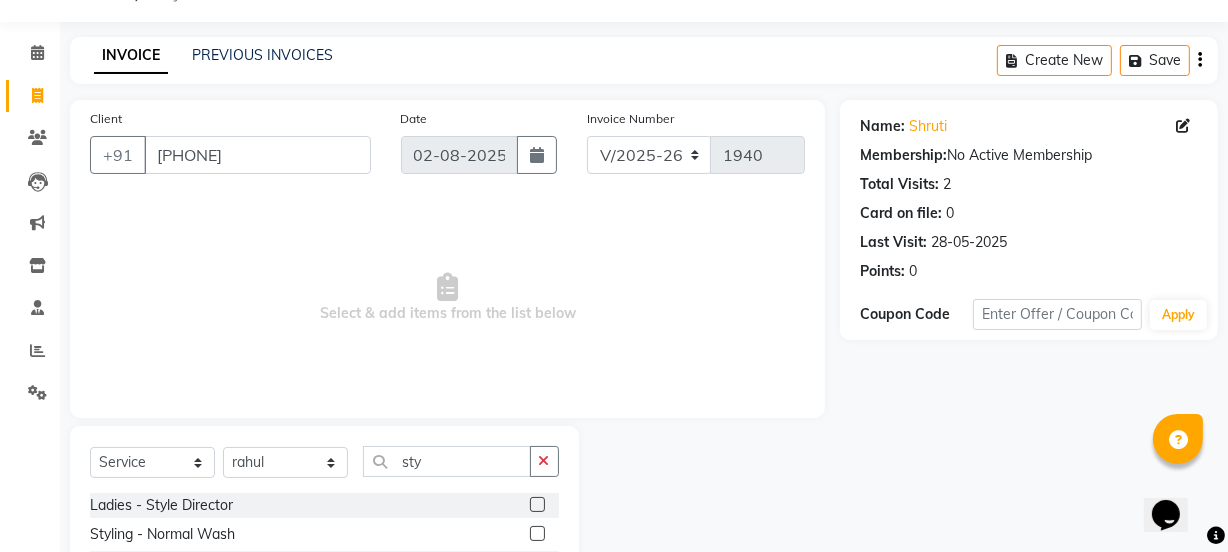 click 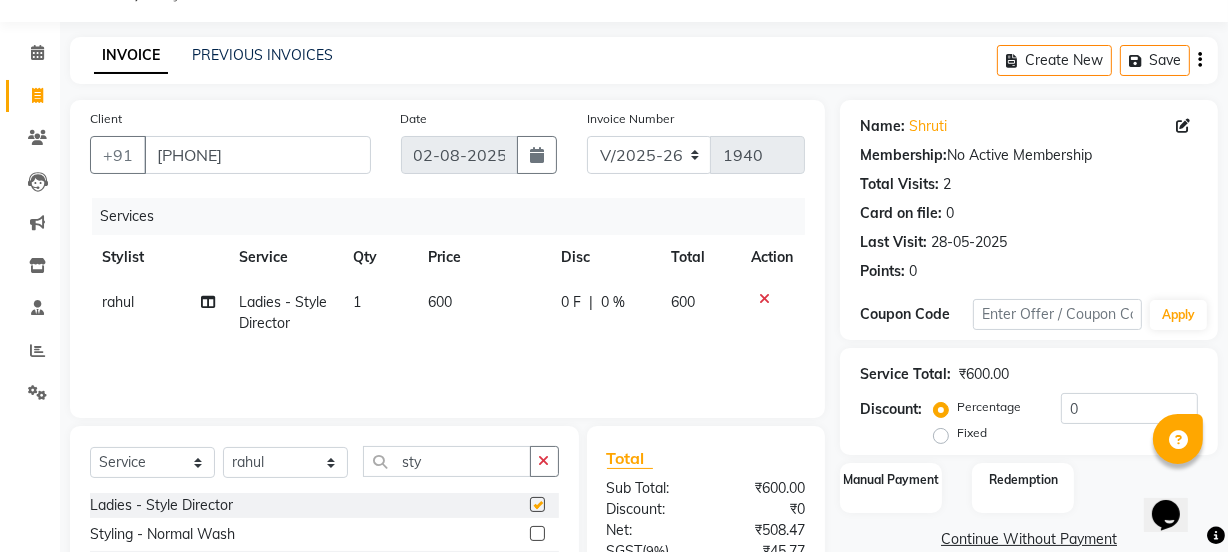checkbox on "false" 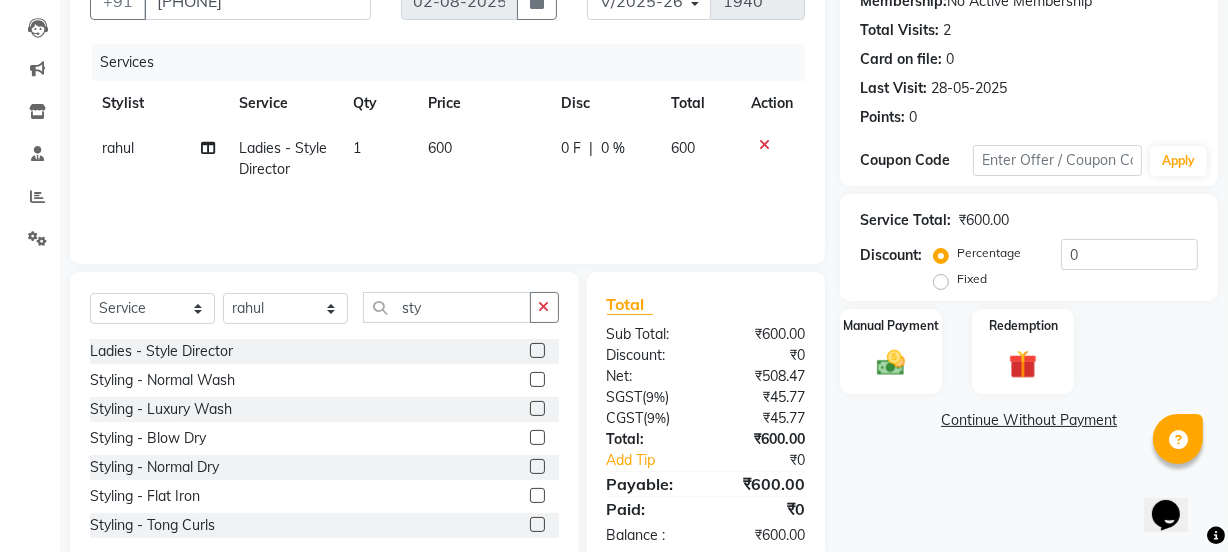 scroll, scrollTop: 207, scrollLeft: 0, axis: vertical 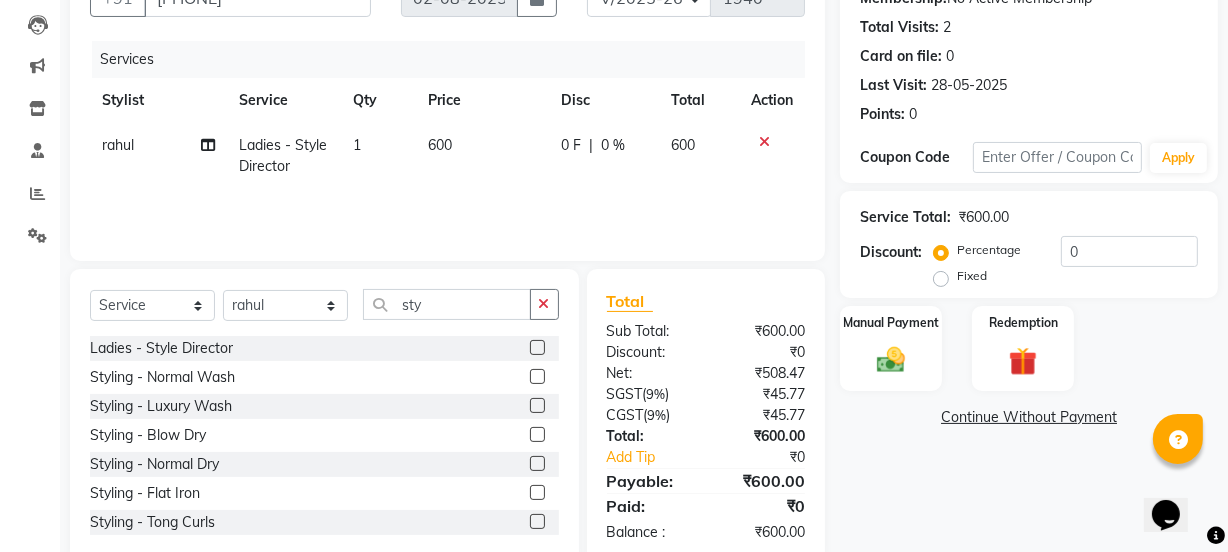 click on "600" 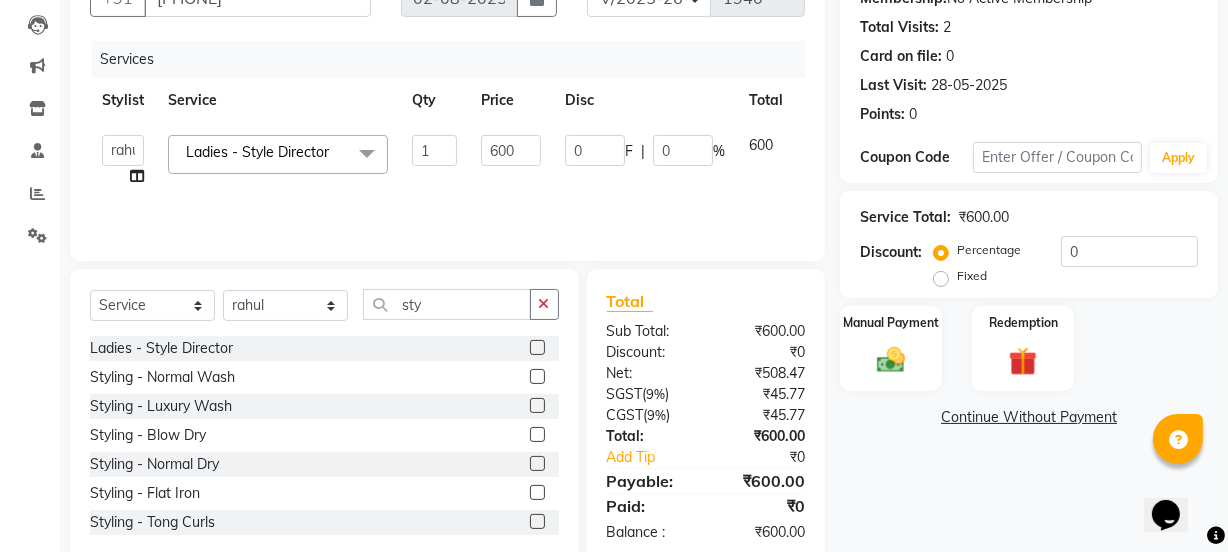 click on "1" 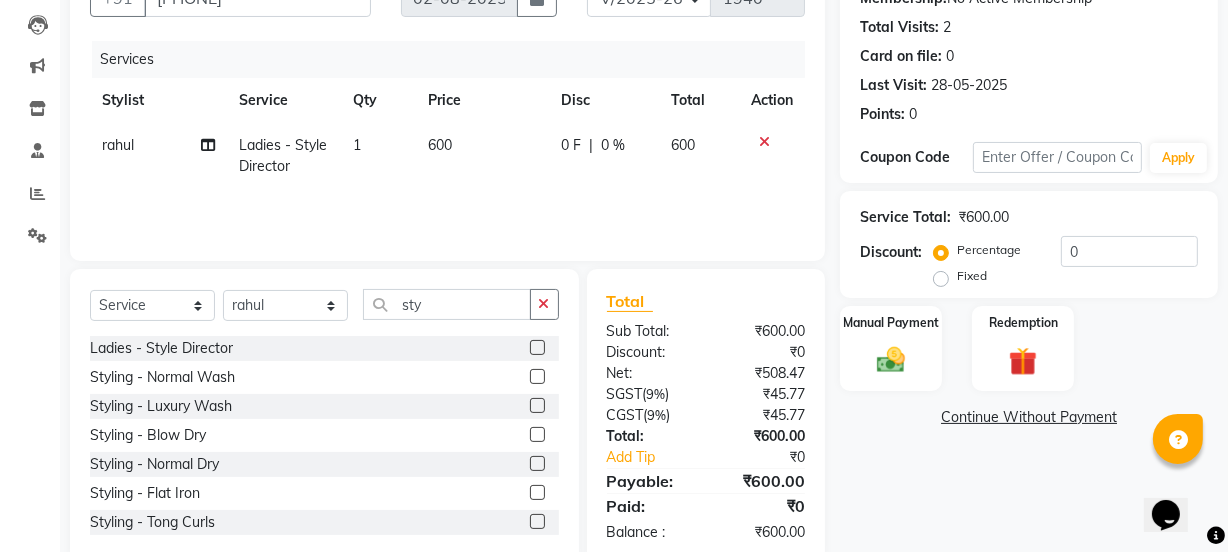 click on "600" 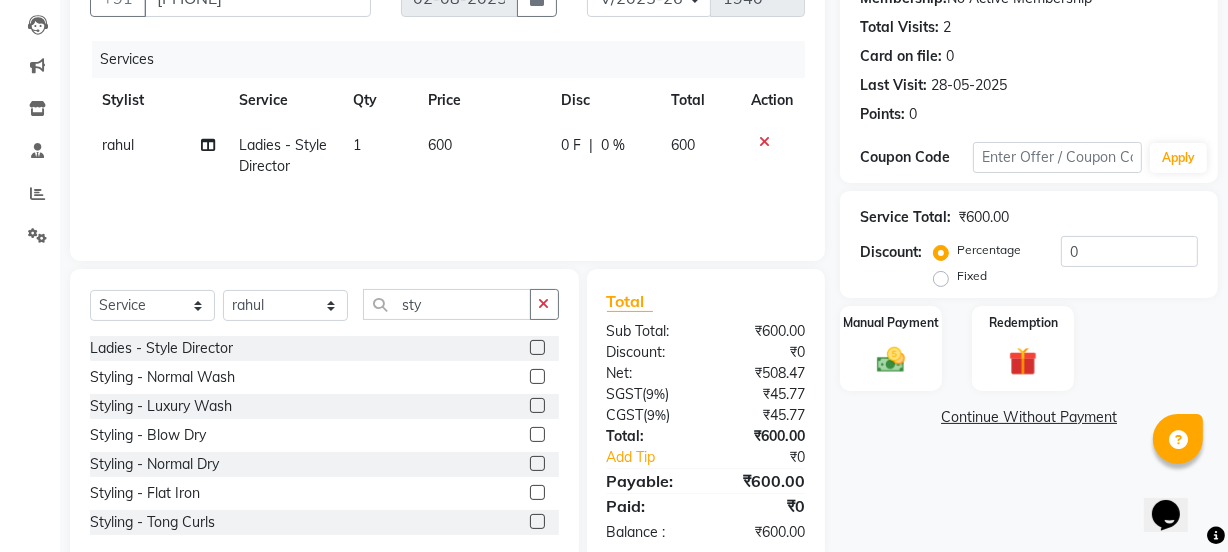 select on "36851" 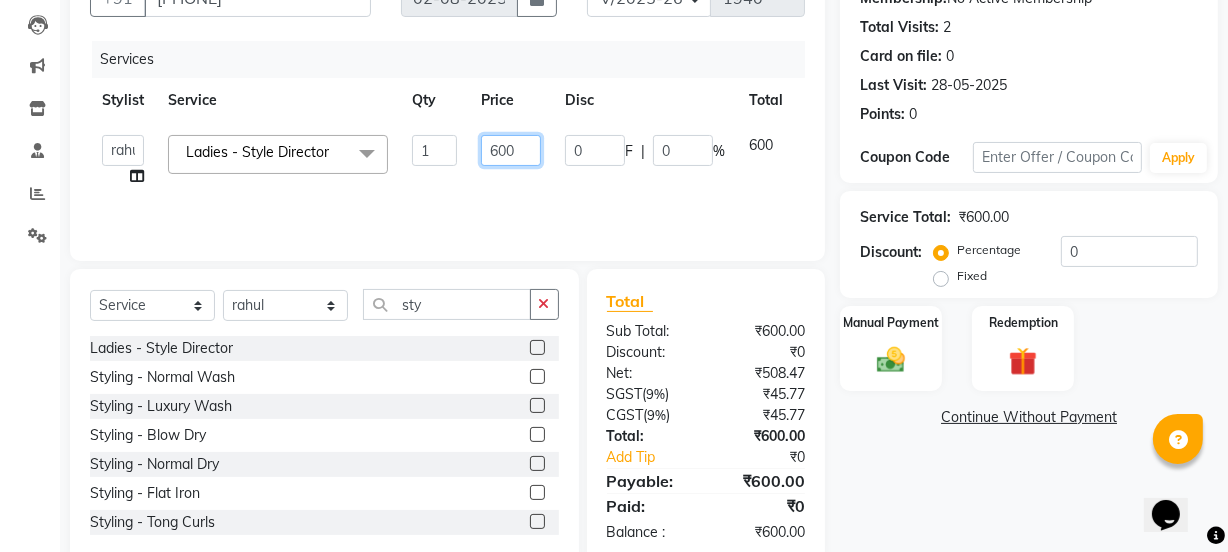 click on "600" 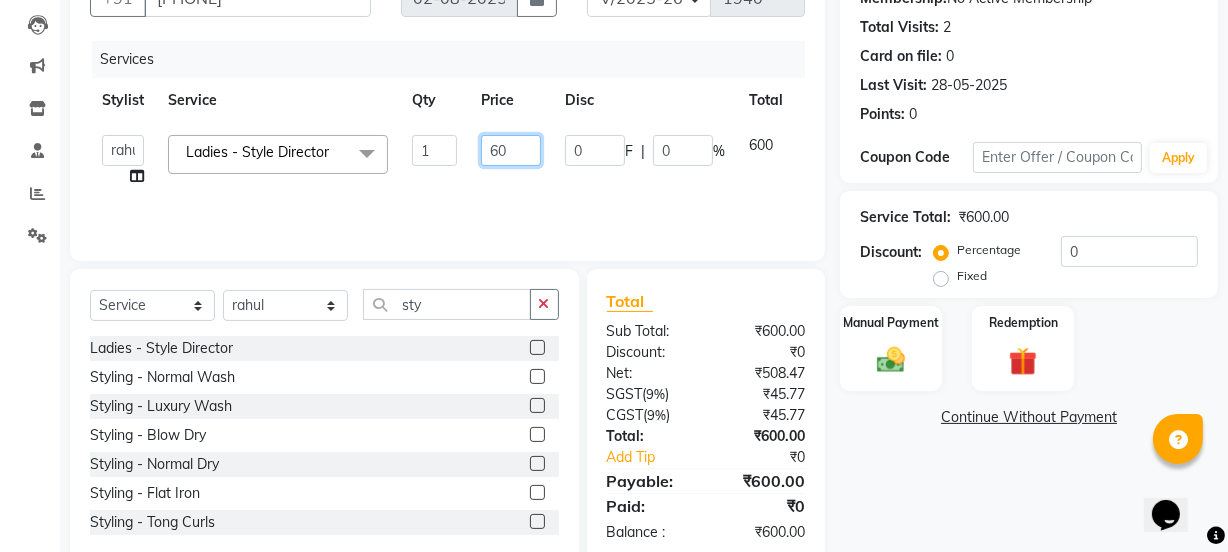 type on "6" 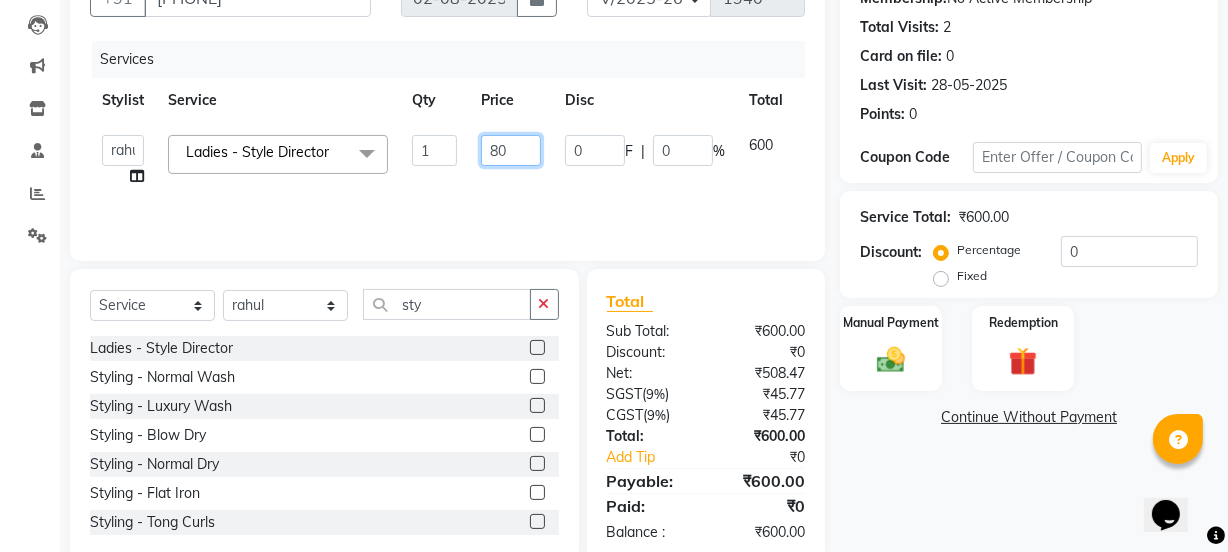 type on "800" 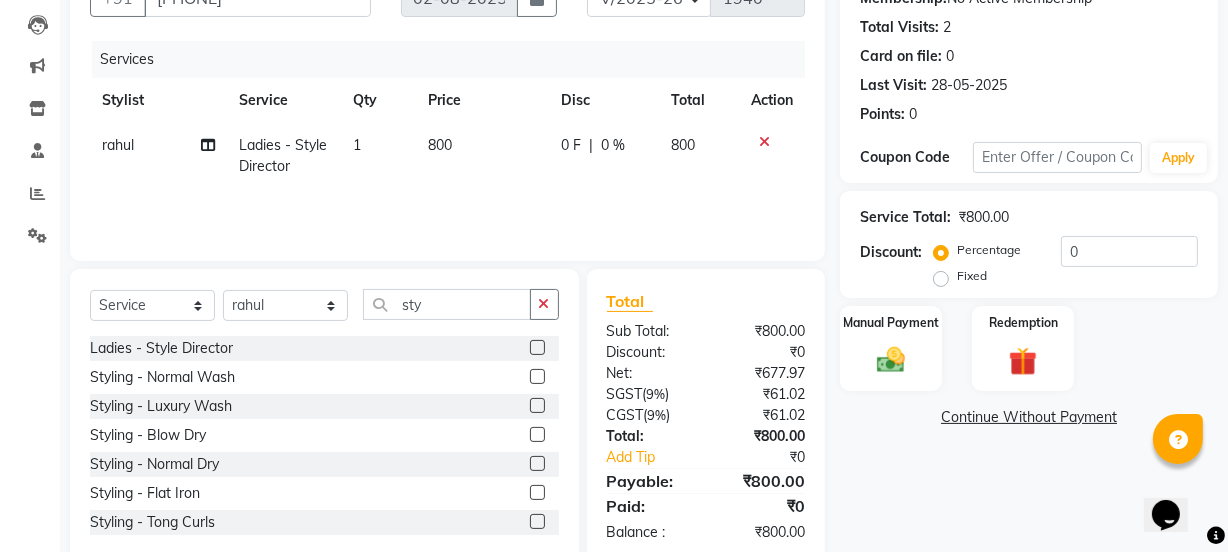 click on "800" 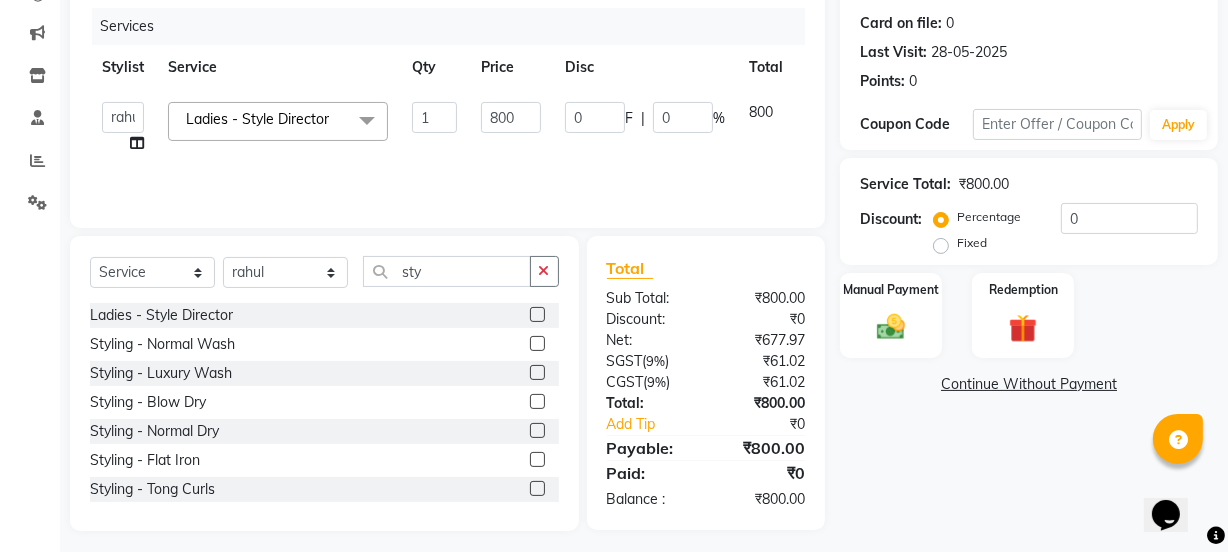 scroll, scrollTop: 250, scrollLeft: 0, axis: vertical 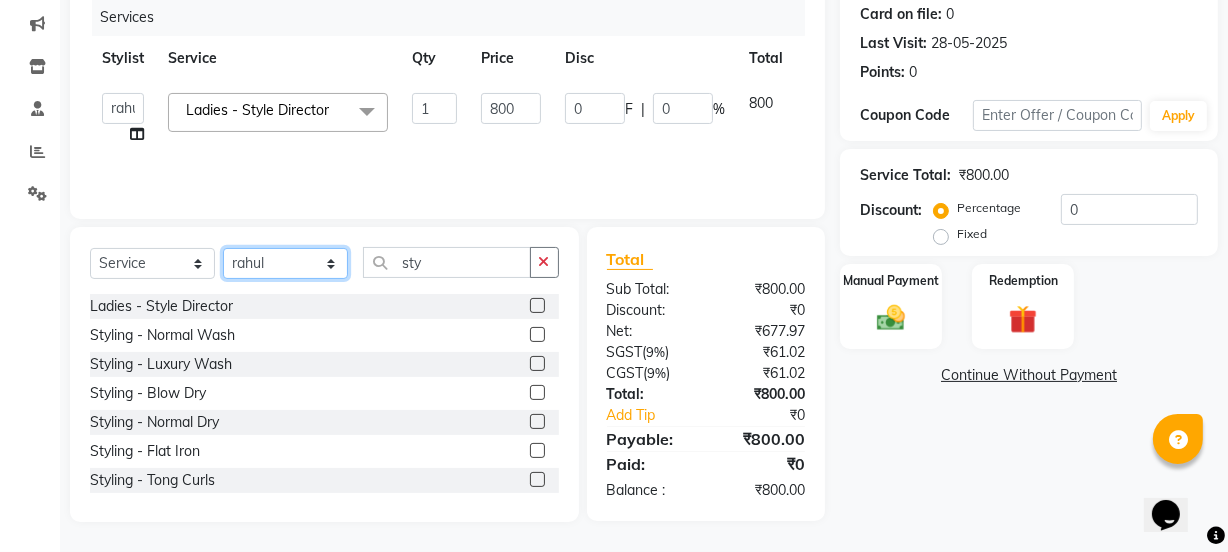 click on "Select Stylist [FIRST] [LAST] [FIRST] [LAST] [FIRST] [LAST] [FIRST] [LAST] [FIRST] [LAST] [FIRST] [LAST] [FIRST] [LAST] [FIRST] [LAST] [FIRST] [LAST] [FIRST] [LAST] [FIRST] [LAST] [FIRST] [LAST] [FIRST] [LAST] [FIRST] [LAST] [FIRST] [LAST] [FIRST] [LAST] [FIRST] [LAST] [FIRST] [LAST] [FIRST] [LAST] [FIRST] [LAST] [FIRST] [LAST] [FIRST] [LAST] [FIRST] [LAST] [FIRST] [LAST] [FIRST] [LAST] [FIRST] [LAST]" 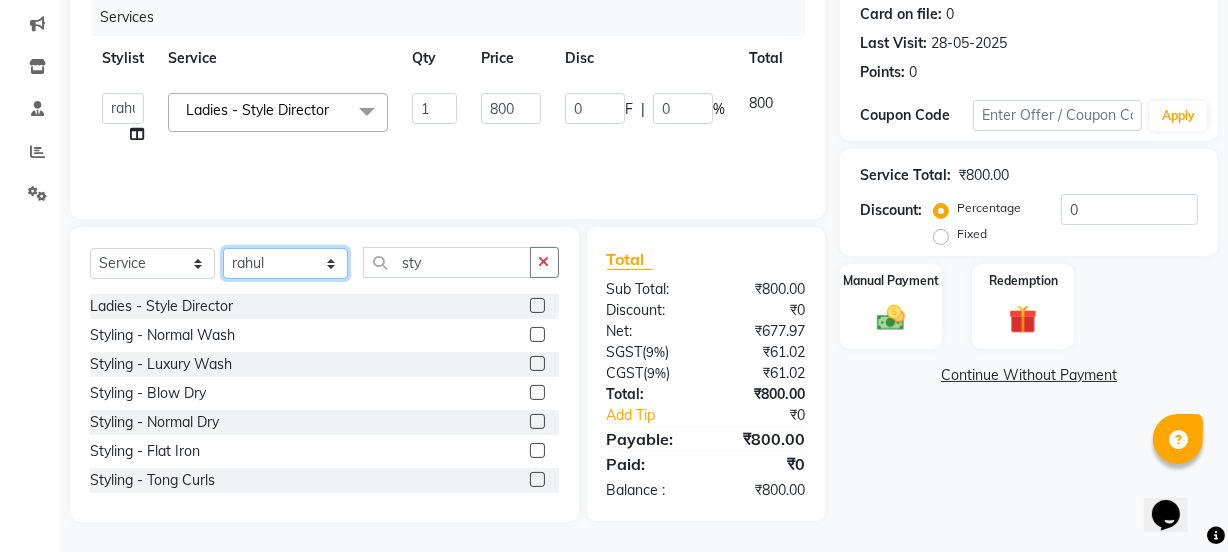 select on "30888" 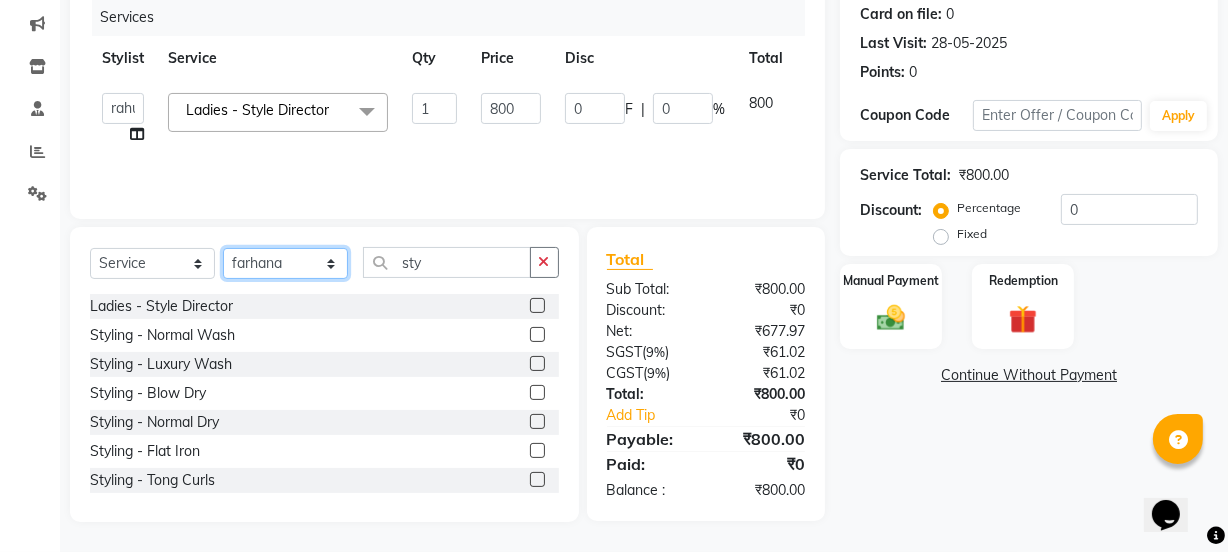 click on "Select Stylist [FIRST] [LAST] [FIRST] [LAST] [FIRST] [LAST] [FIRST] [LAST] [FIRST] [LAST] [FIRST] [LAST] [FIRST] [LAST] [FIRST] [LAST] [FIRST] [LAST] [FIRST] [LAST] [FIRST] [LAST] [FIRST] [LAST] [FIRST] [LAST] [FIRST] [LAST] [FIRST] [LAST] [FIRST] [LAST] [FIRST] [LAST] [FIRST] [LAST] [FIRST] [LAST] [FIRST] [LAST] [FIRST] [LAST] [FIRST] [LAST] [FIRST] [LAST] [FIRST] [LAST] [FIRST] [LAST] [FIRST] [LAST]" 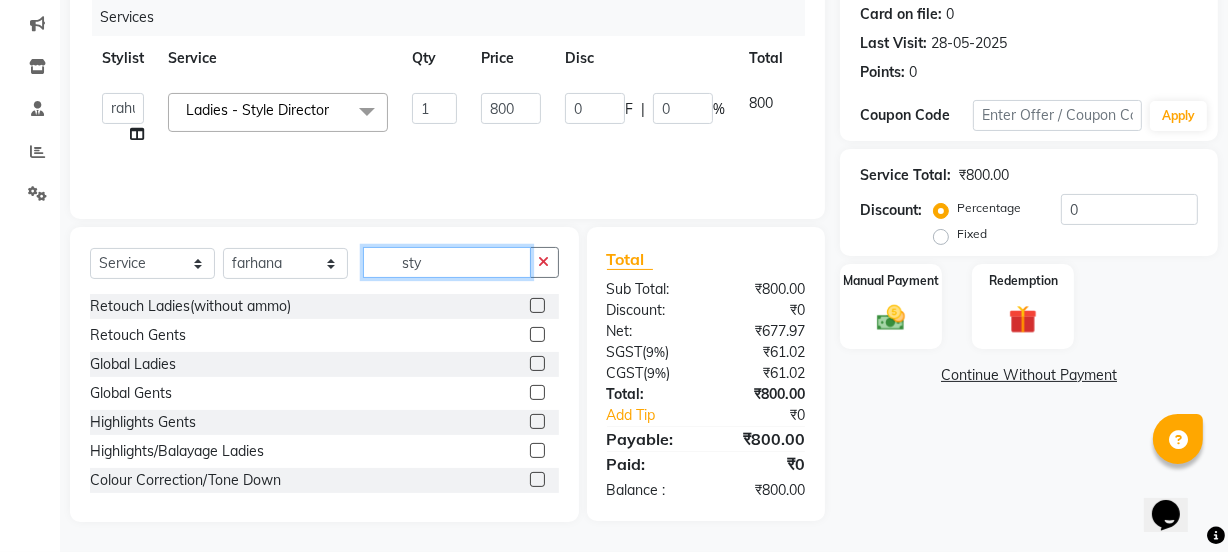 click on "sty" 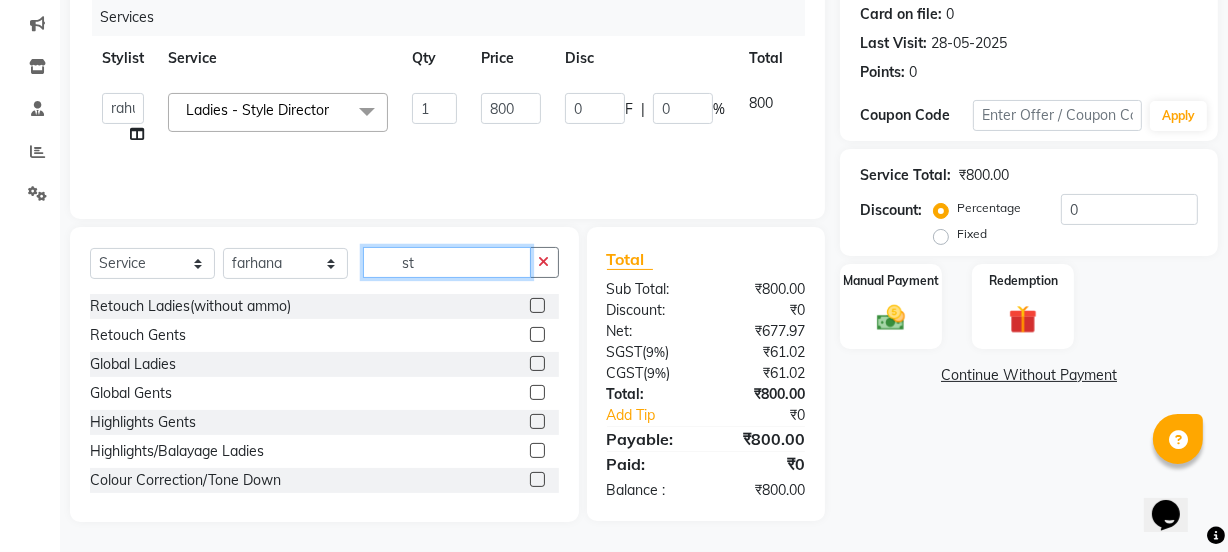 type on "s" 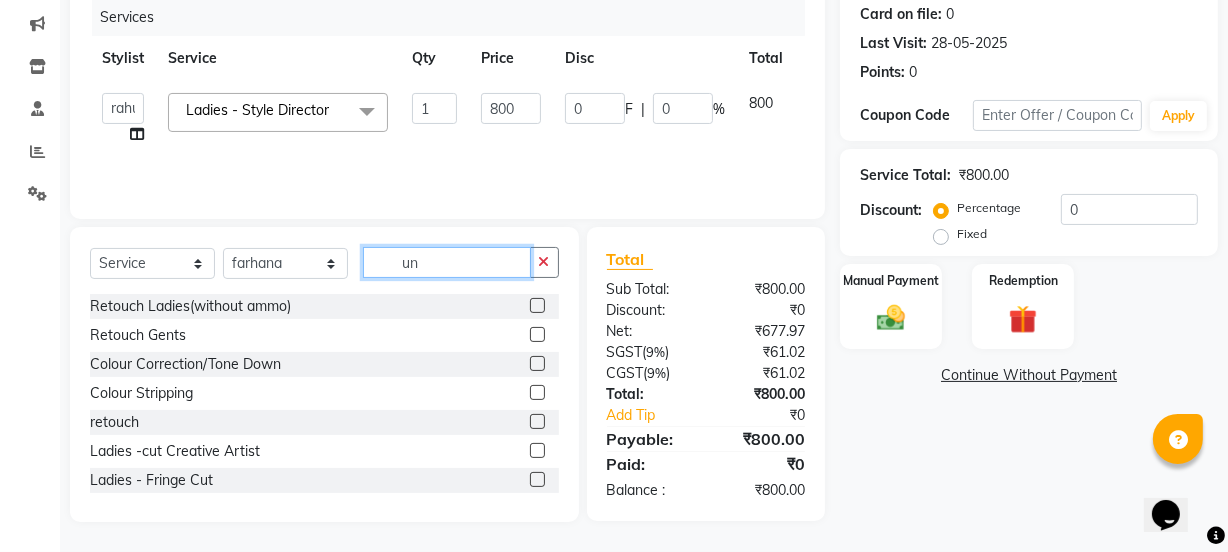 scroll, scrollTop: 249, scrollLeft: 0, axis: vertical 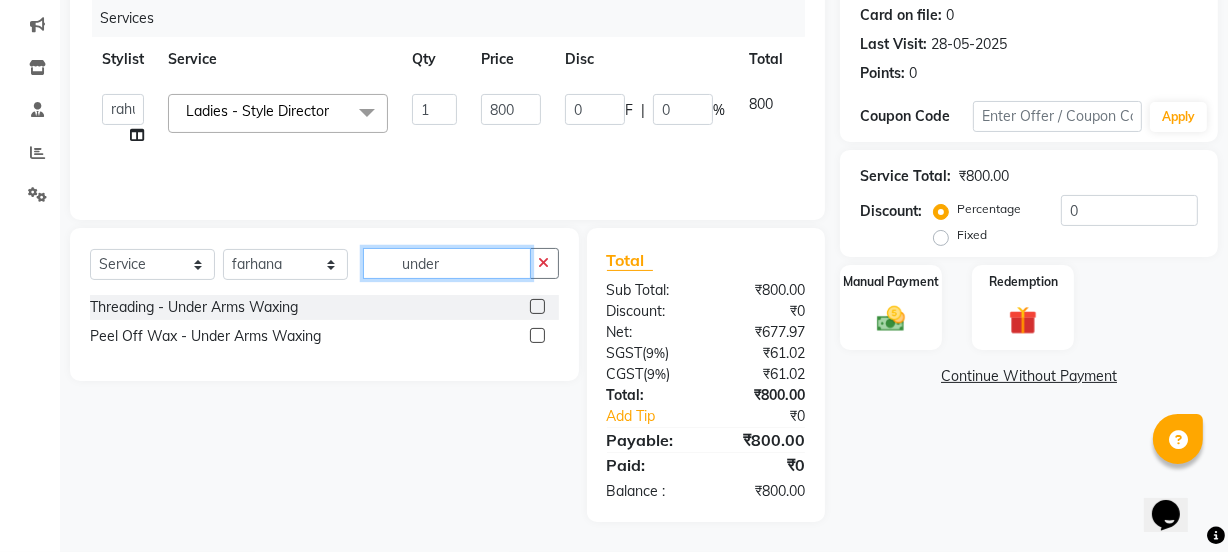 type on "under" 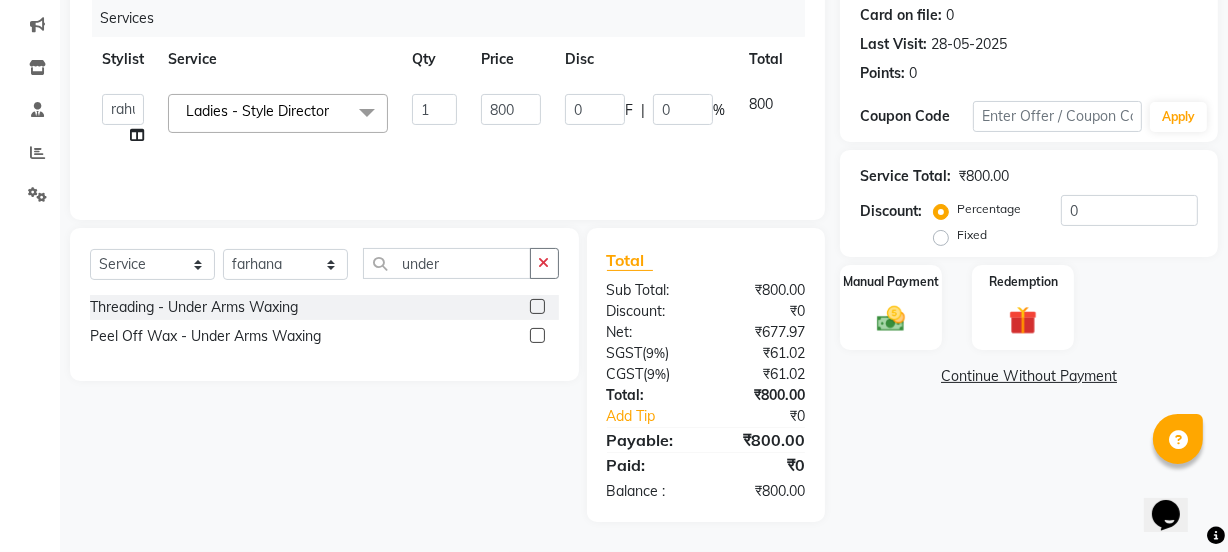 click 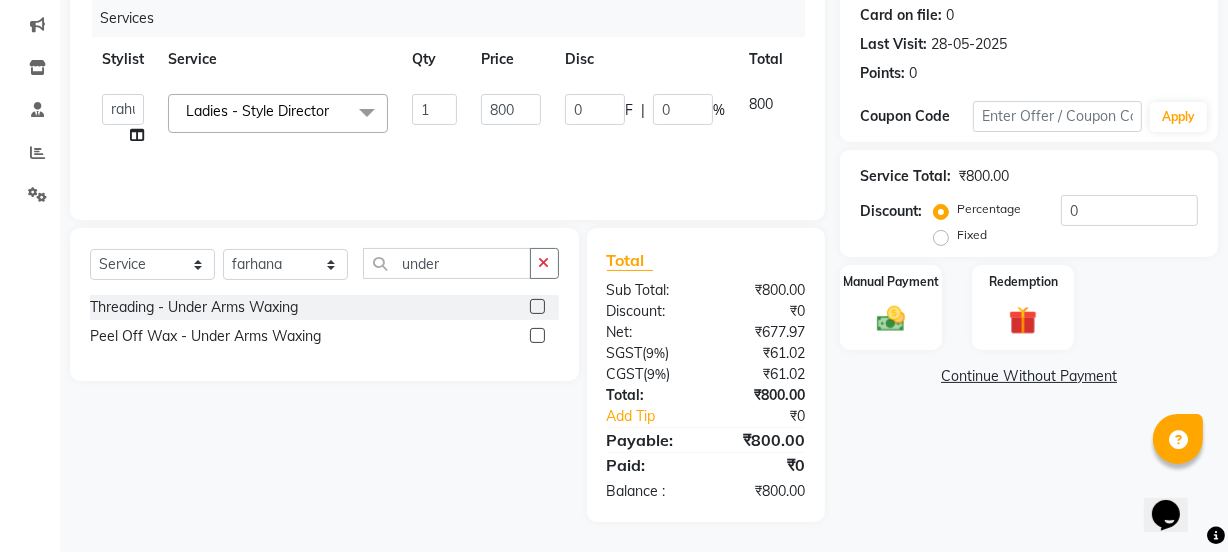 click at bounding box center (536, 307) 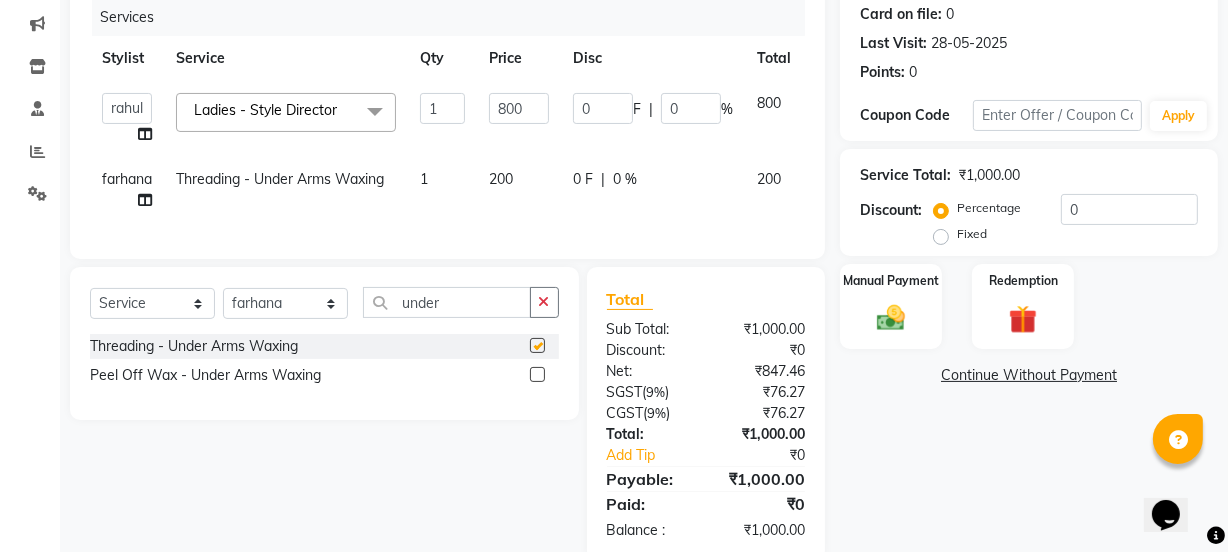 checkbox on "false" 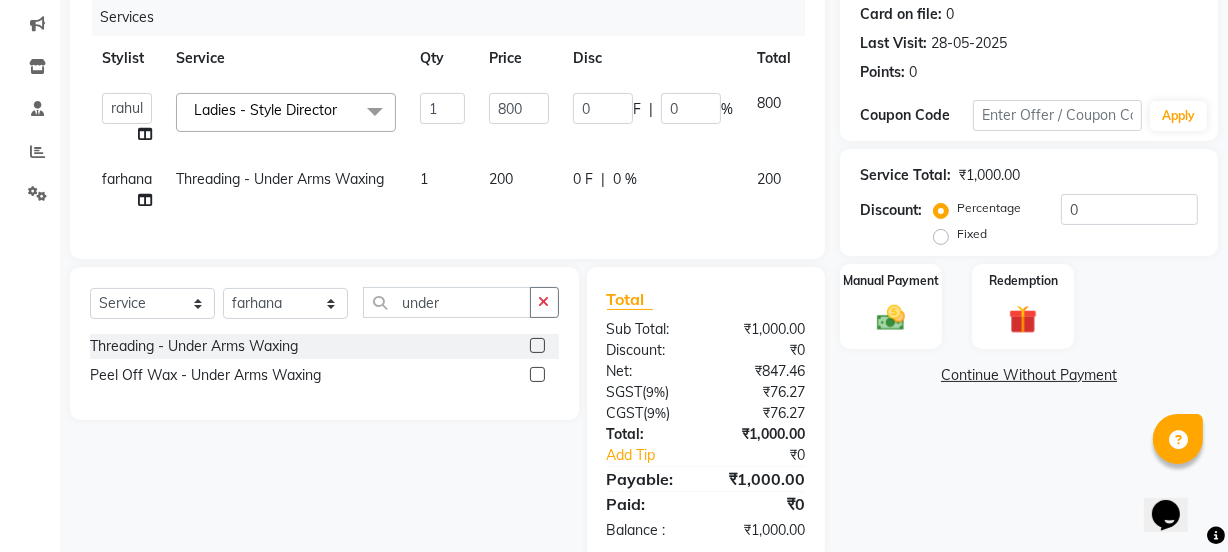 click on "200" 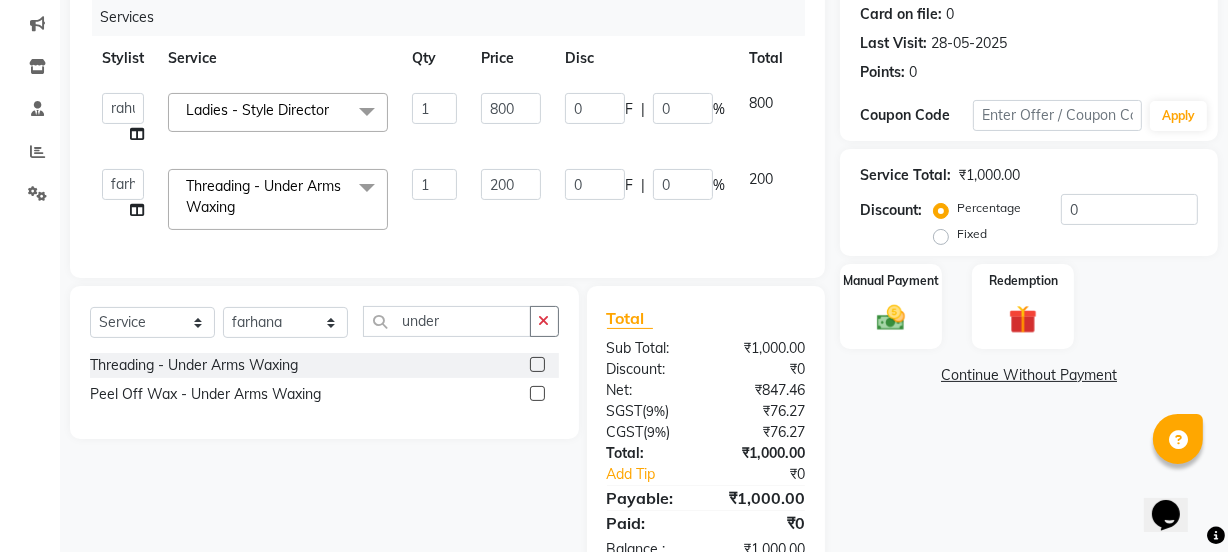 click on "200" 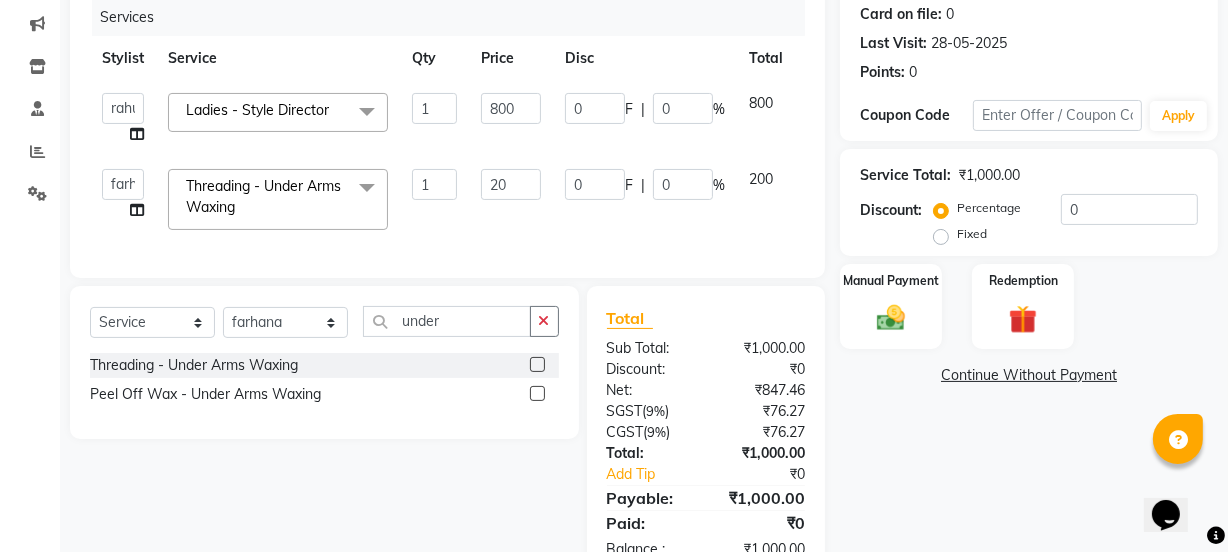 type on "2" 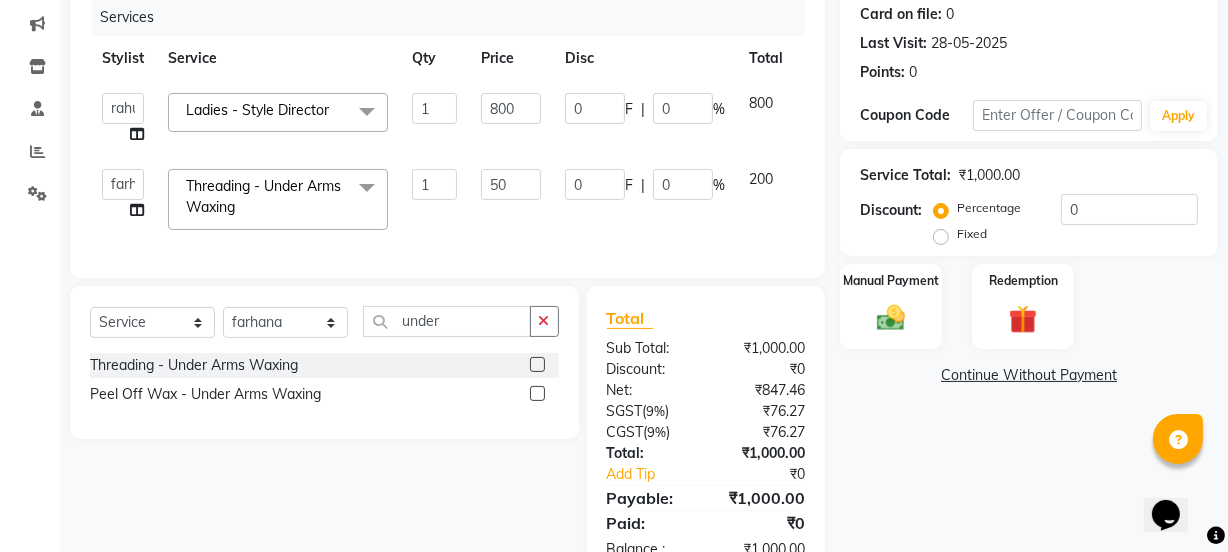 type on "500" 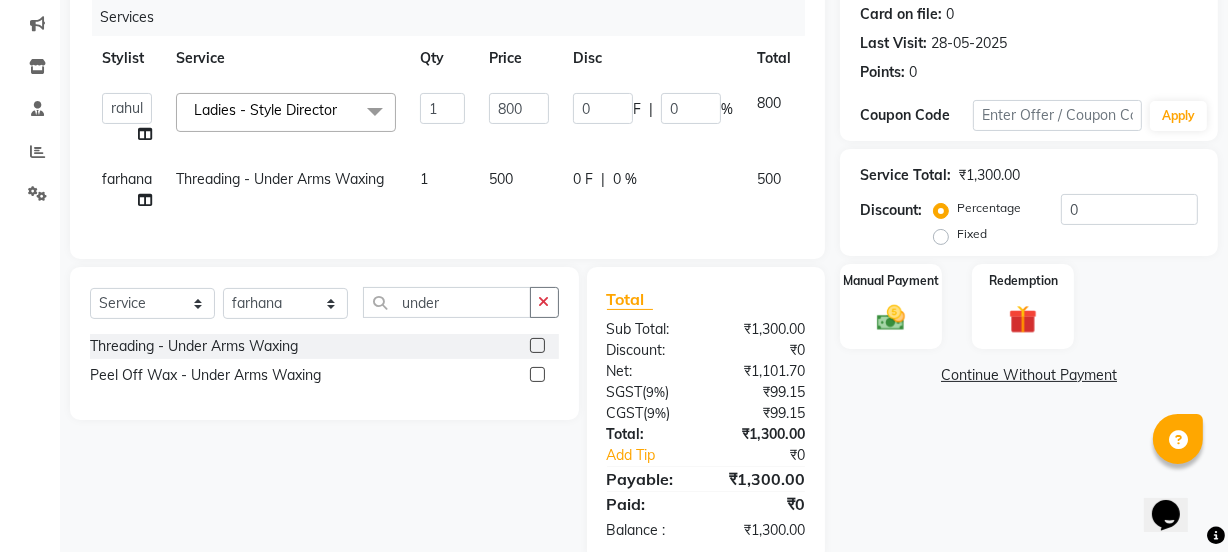 click on "500" 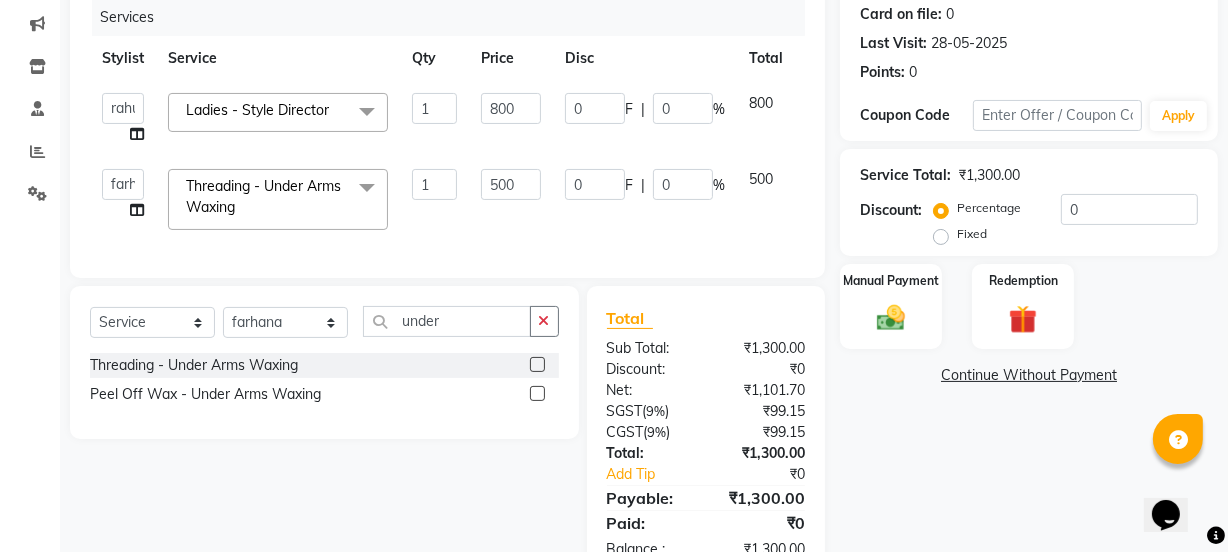 scroll, scrollTop: 320, scrollLeft: 0, axis: vertical 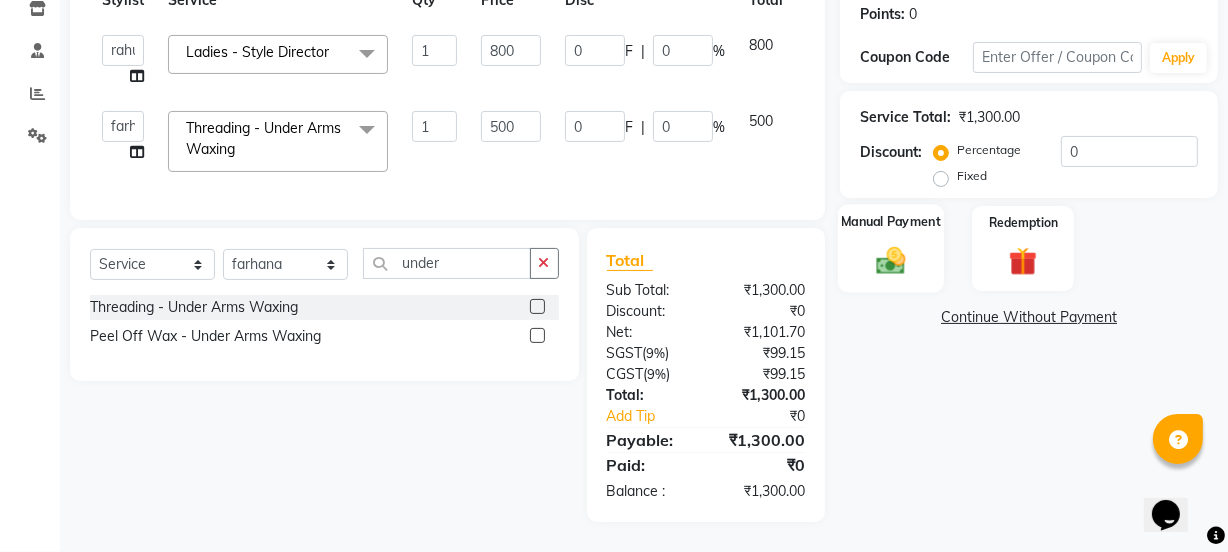 click 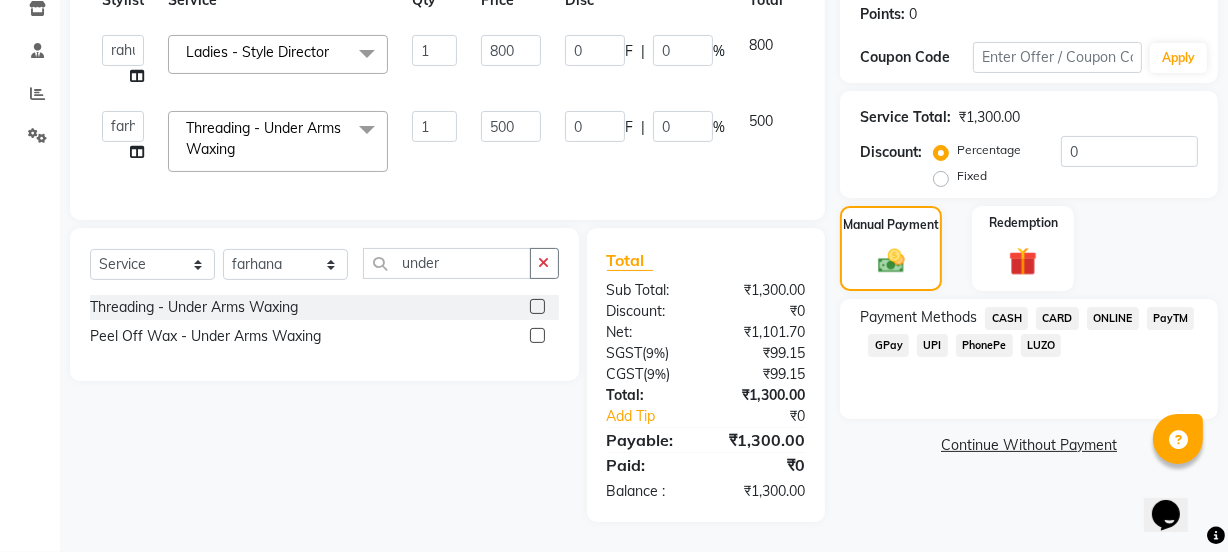 click on "UPI" 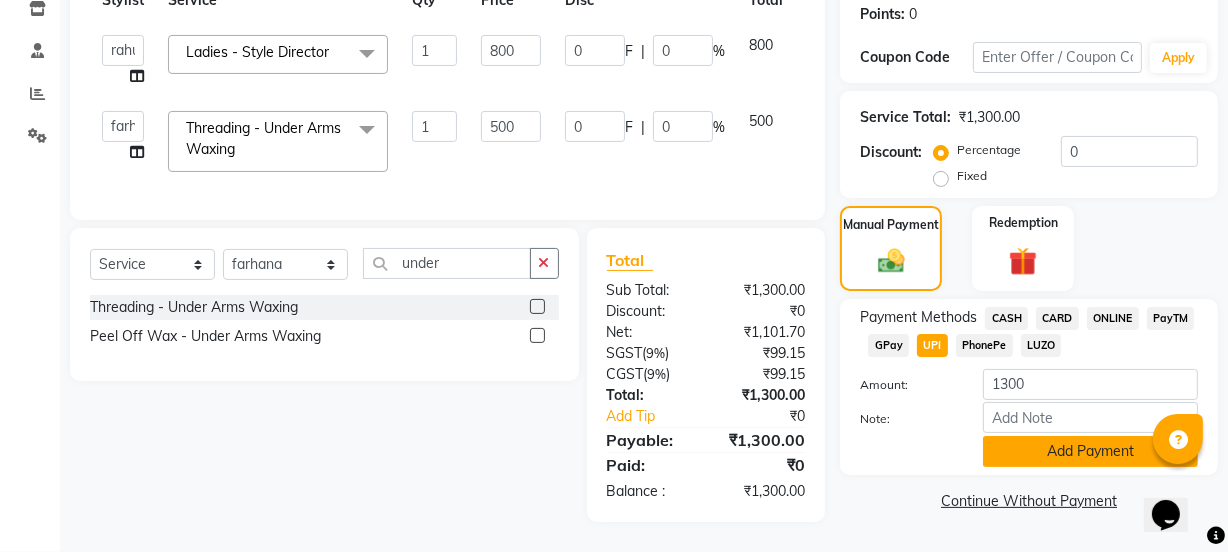 click on "Add Payment" 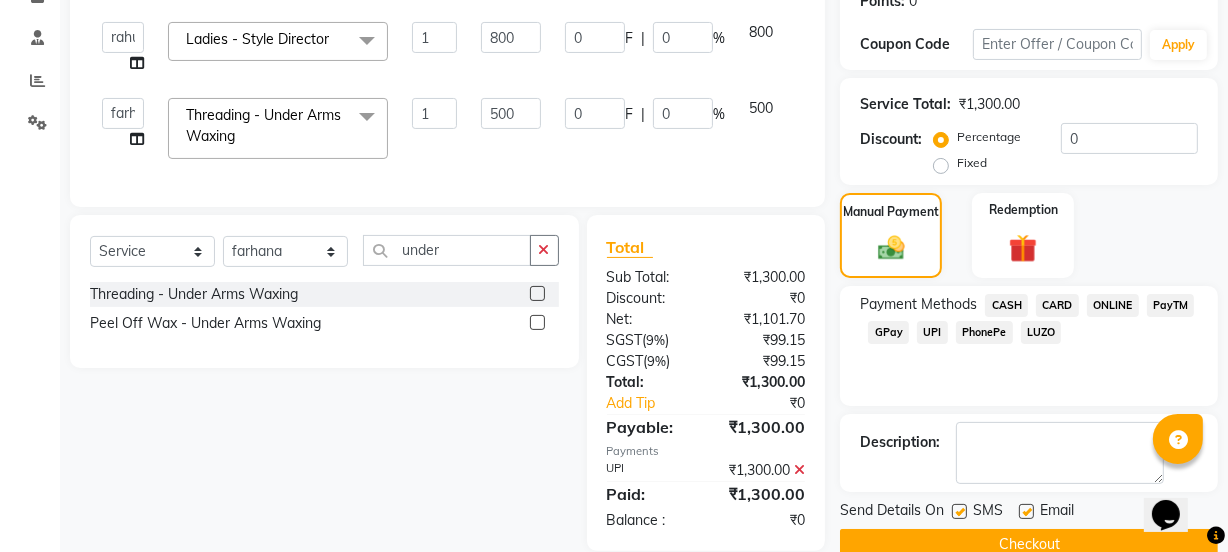 scroll, scrollTop: 362, scrollLeft: 0, axis: vertical 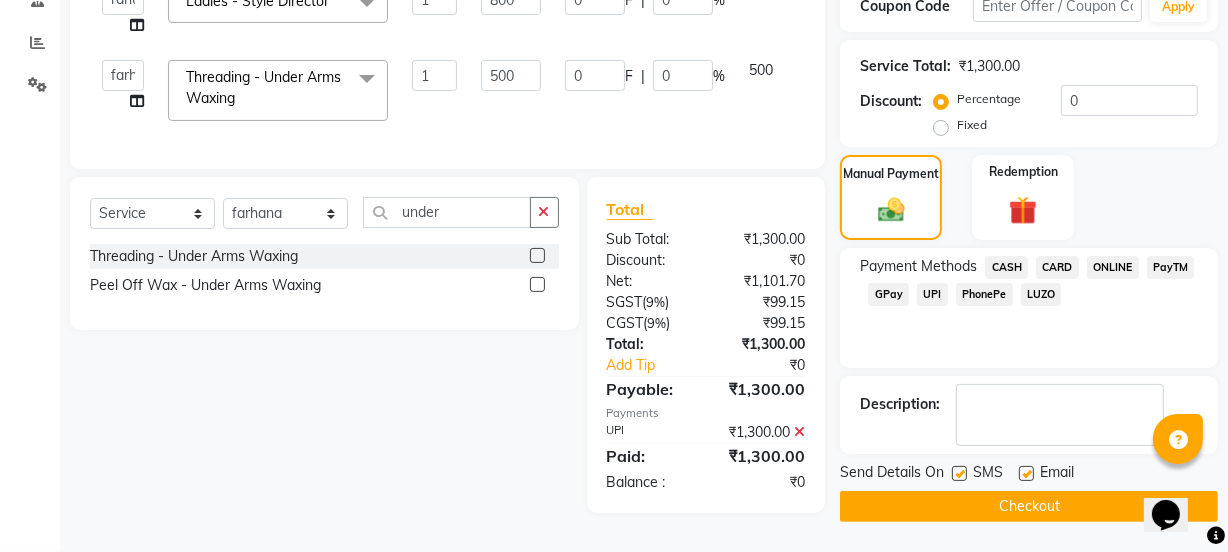 click on "Checkout" 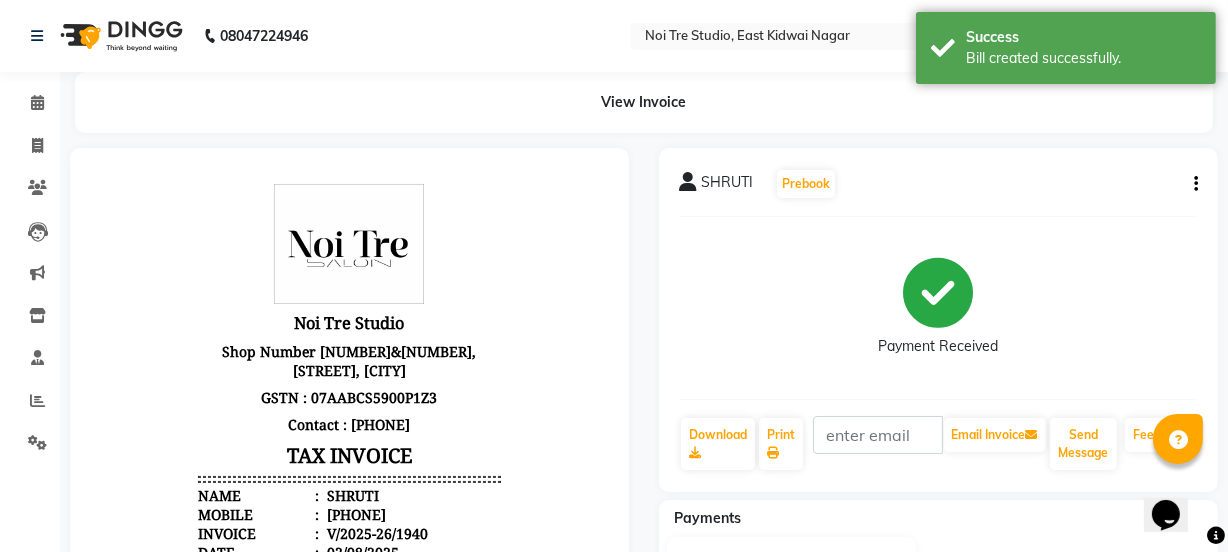 scroll, scrollTop: 0, scrollLeft: 0, axis: both 